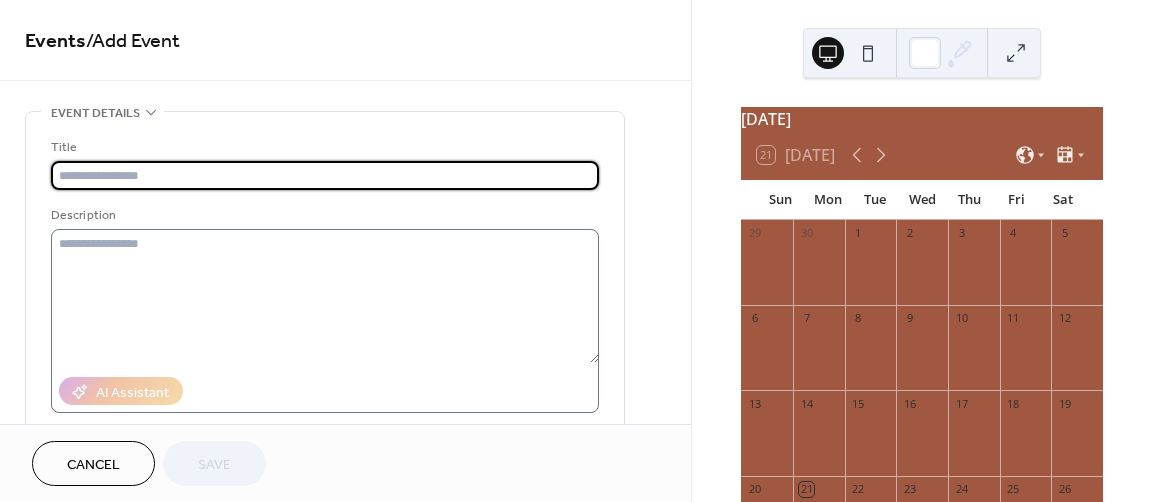 scroll, scrollTop: 0, scrollLeft: 0, axis: both 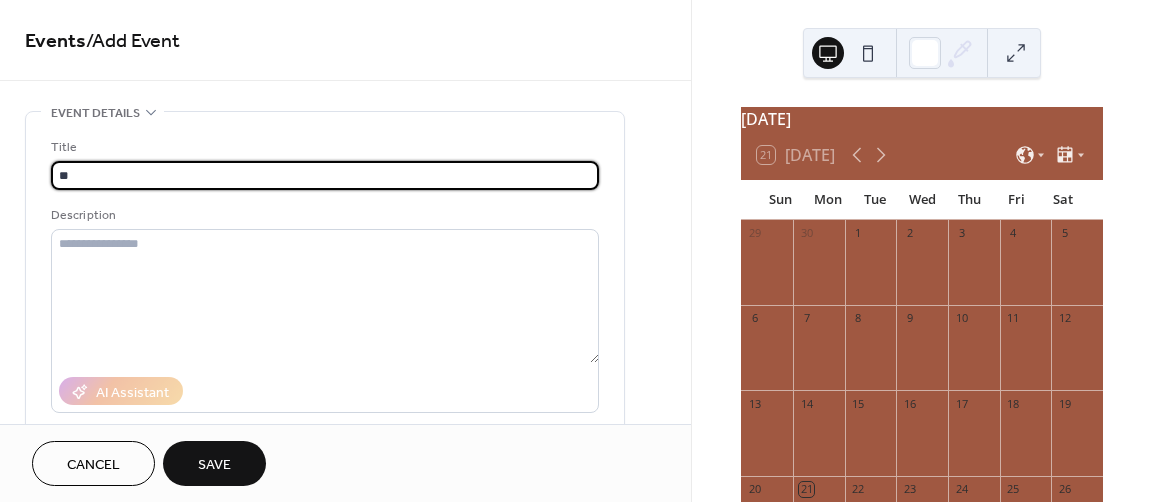type on "*" 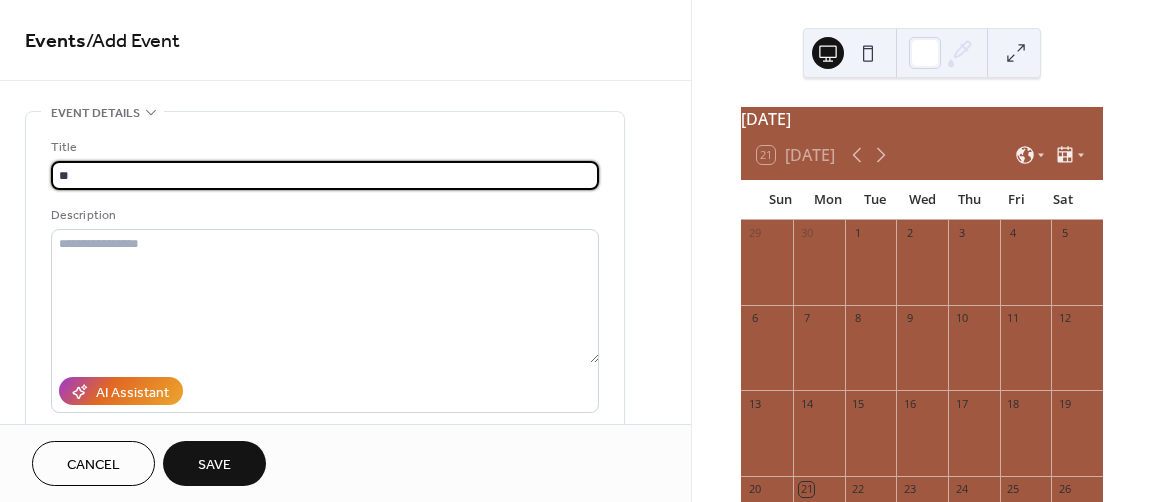 type on "*" 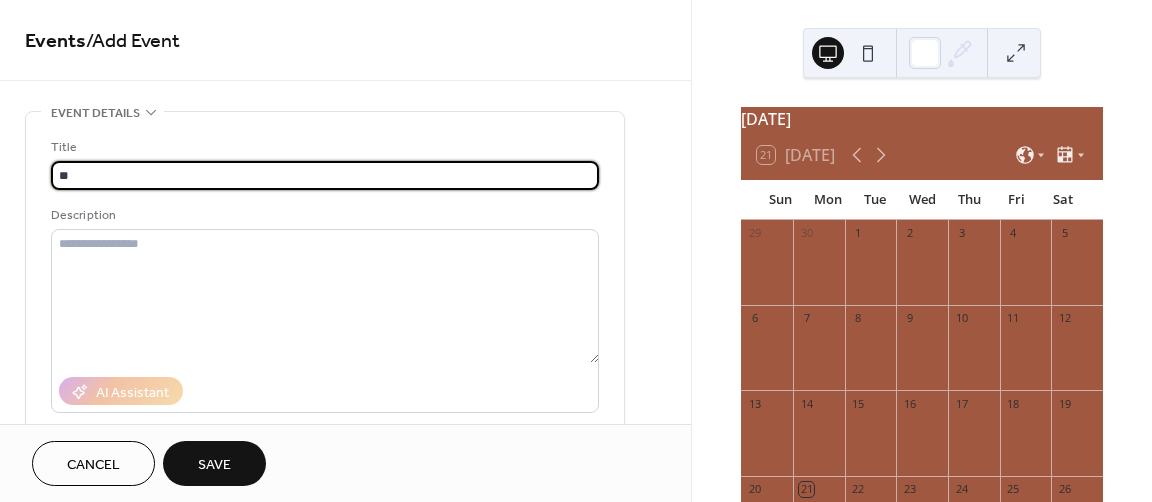 type on "*" 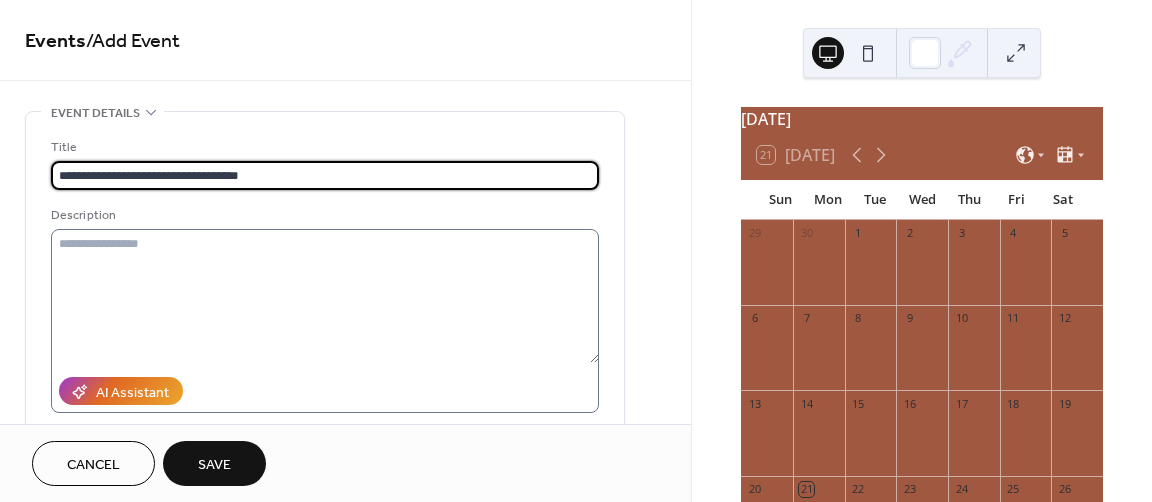 type on "**********" 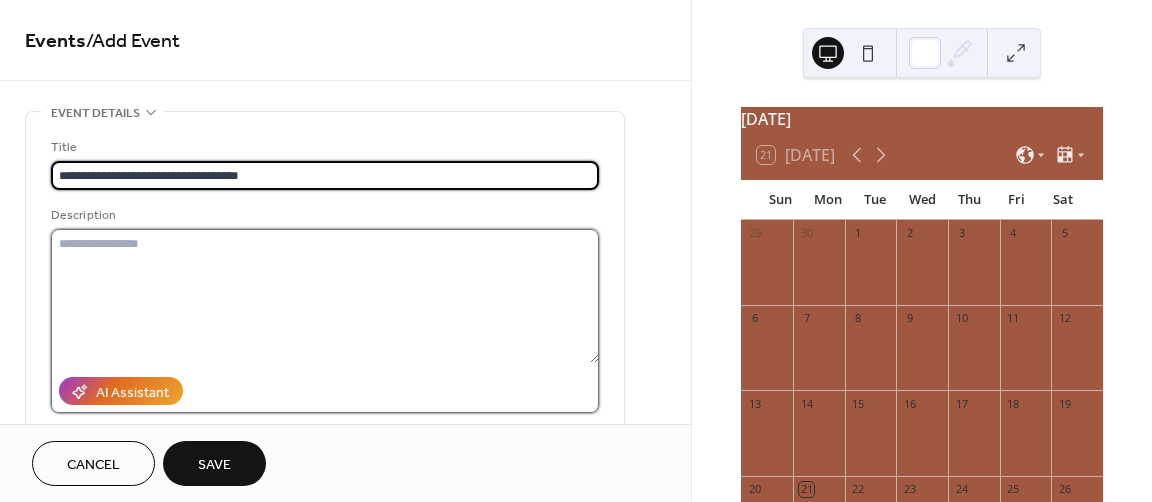 click at bounding box center (325, 296) 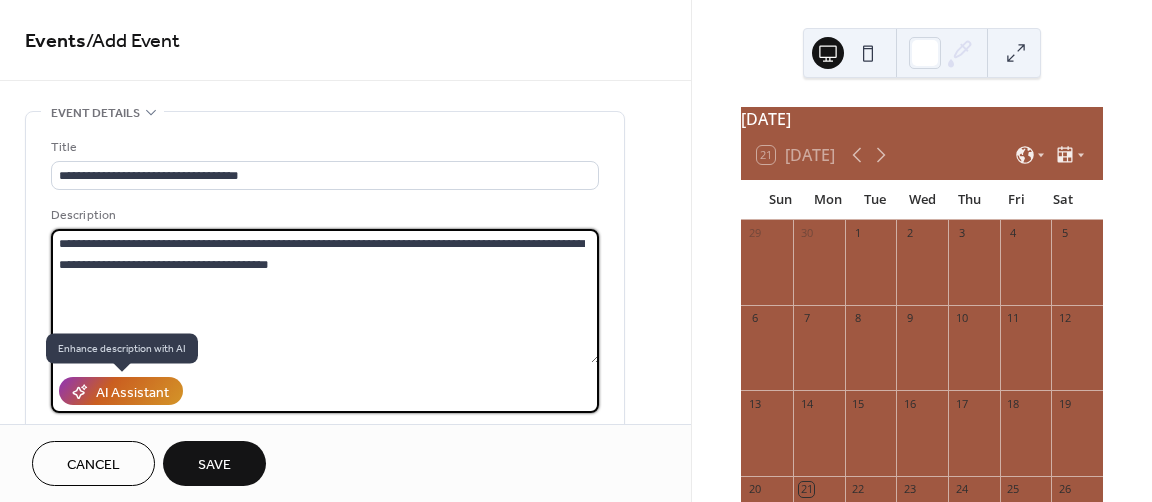 type on "**********" 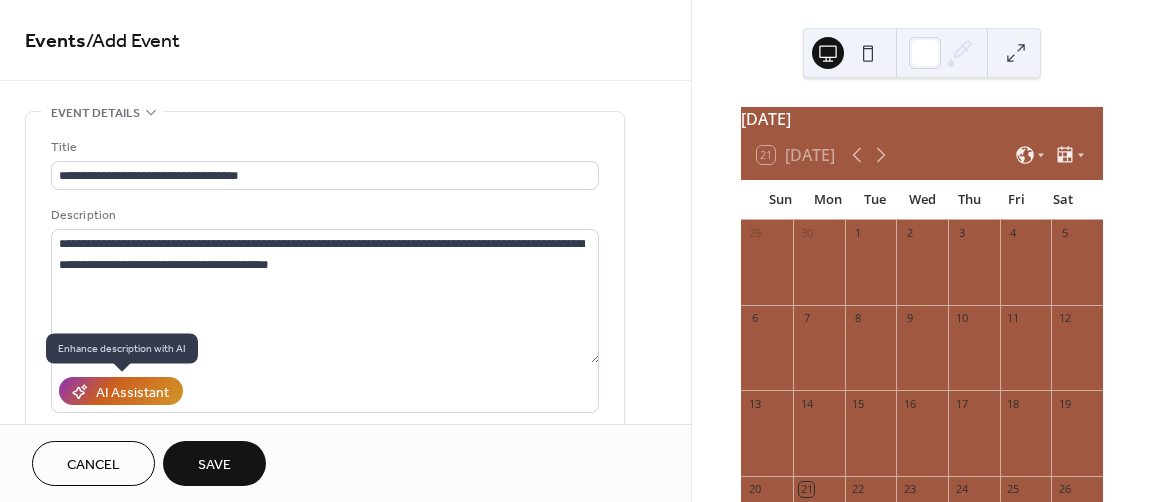 click on "AI Assistant" at bounding box center (132, 392) 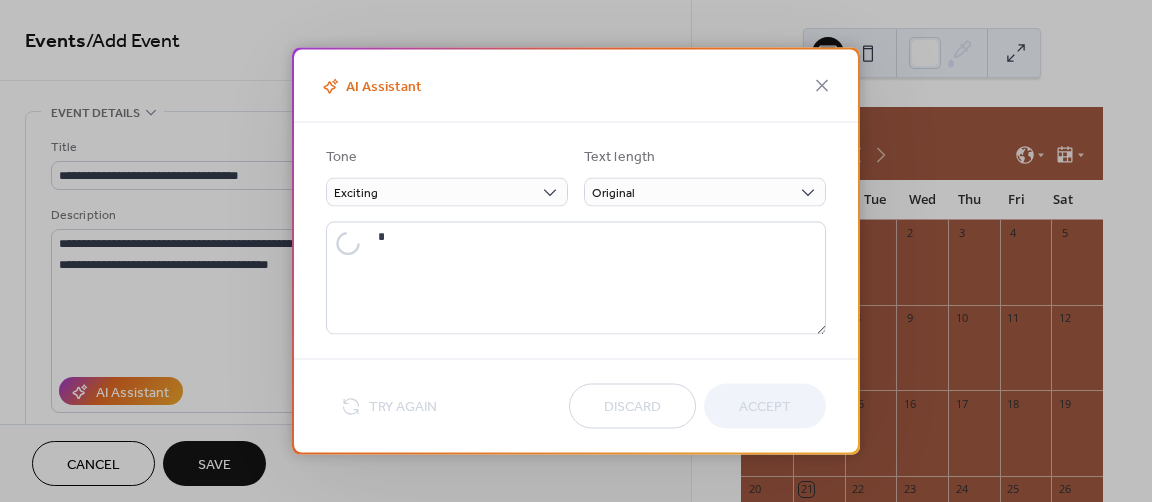 type on "**********" 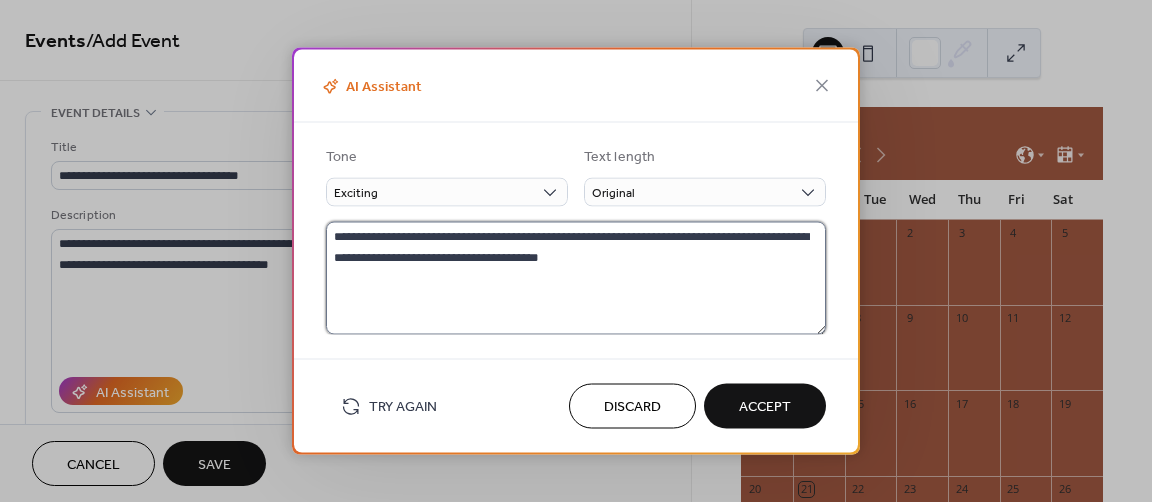 click on "**********" at bounding box center (576, 278) 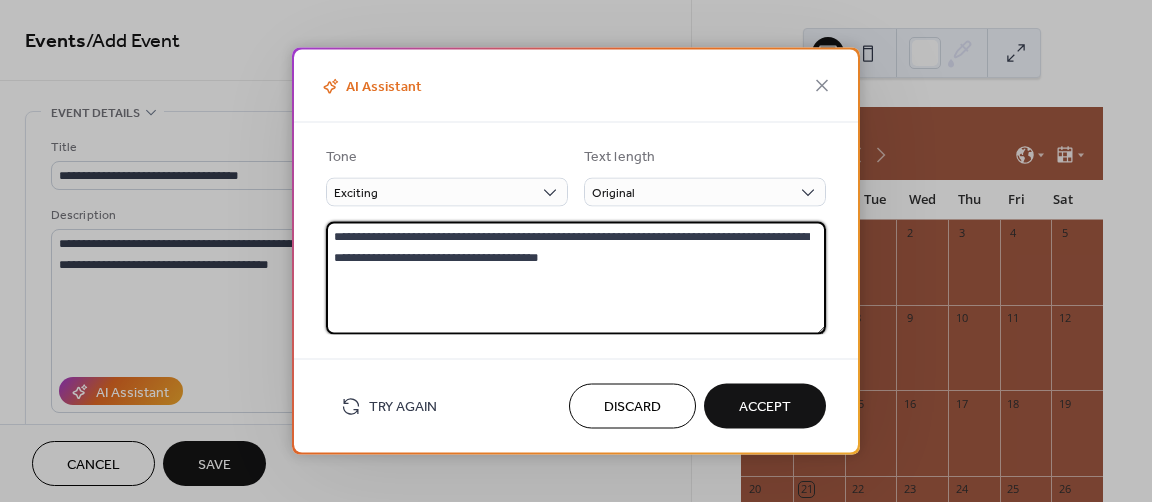 click on "**********" at bounding box center (576, 278) 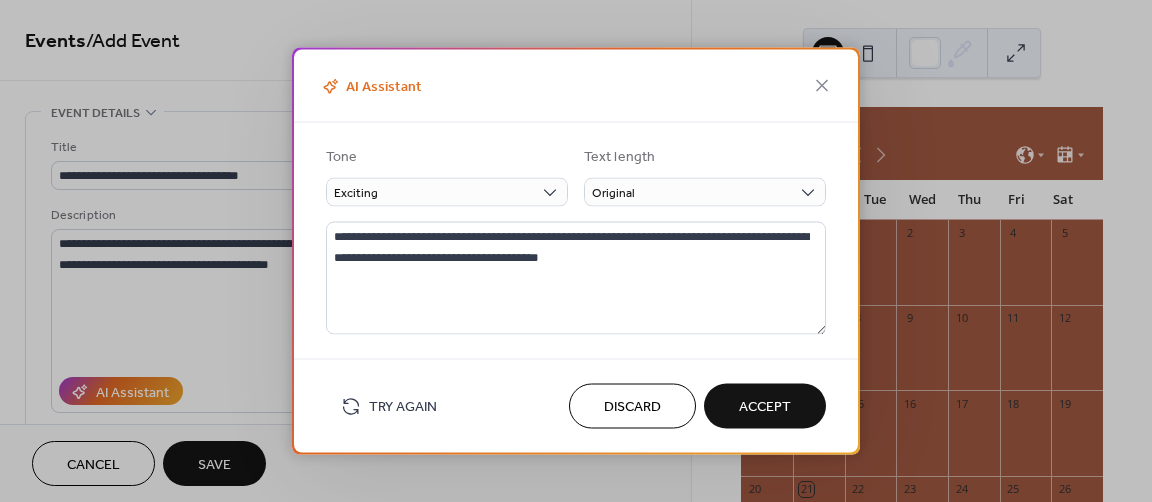 click on "Try Again" at bounding box center (403, 407) 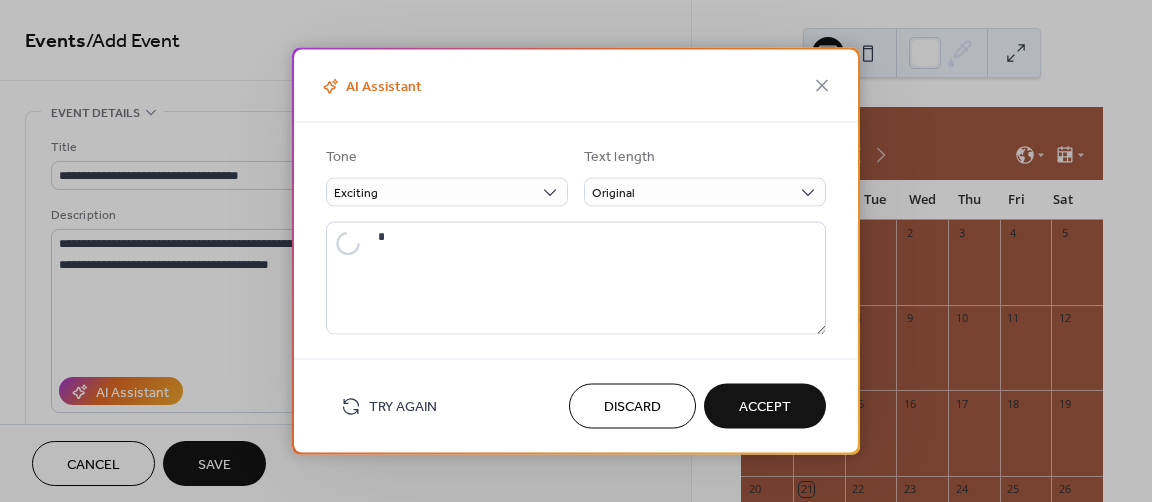 type on "**********" 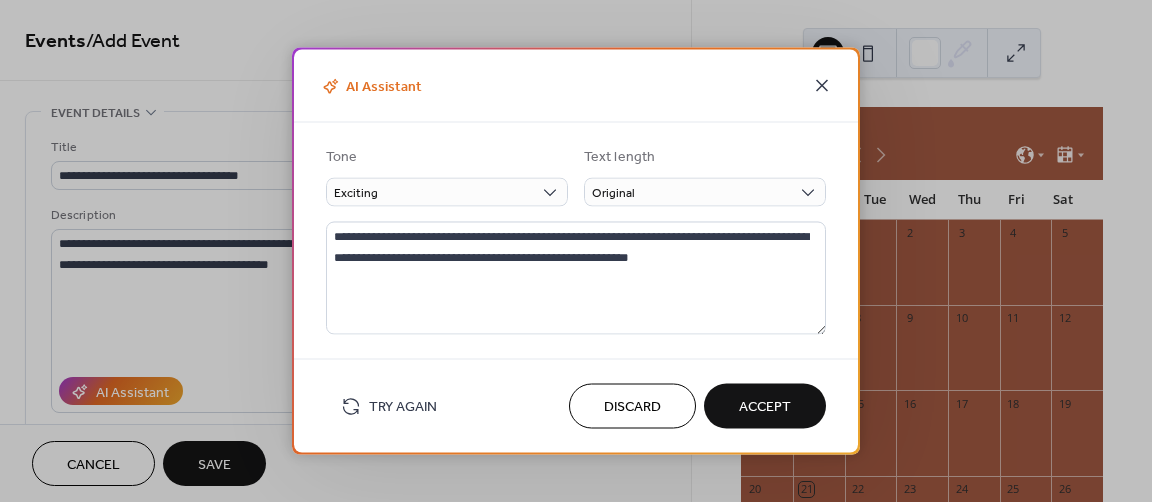 click 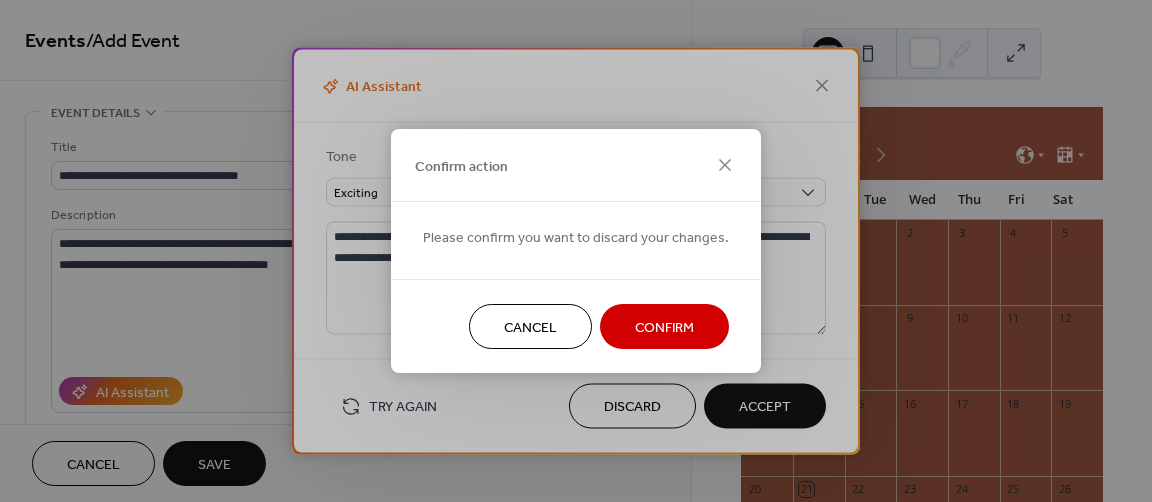click on "Cancel" at bounding box center (530, 328) 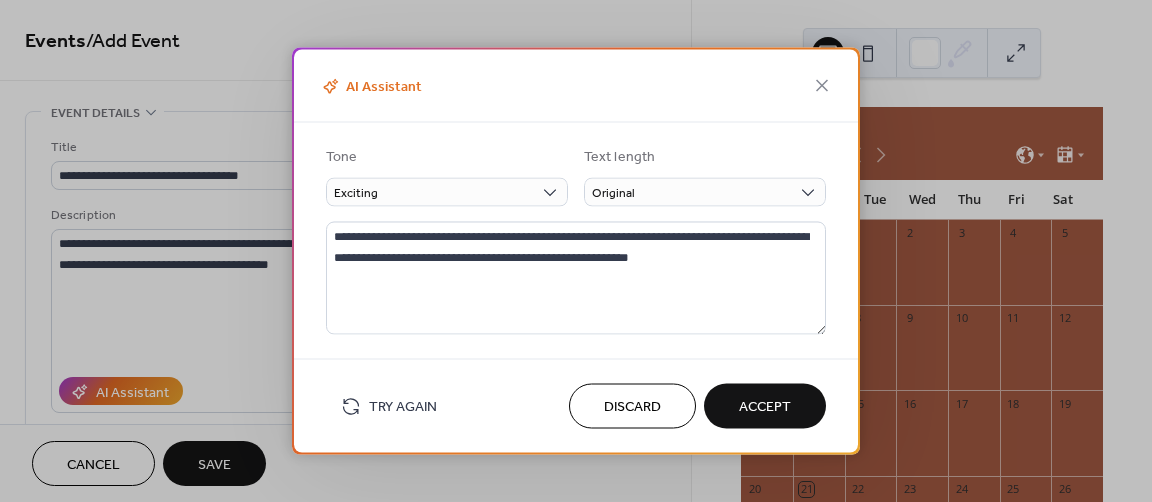 click on "AI Assistant" at bounding box center (576, 86) 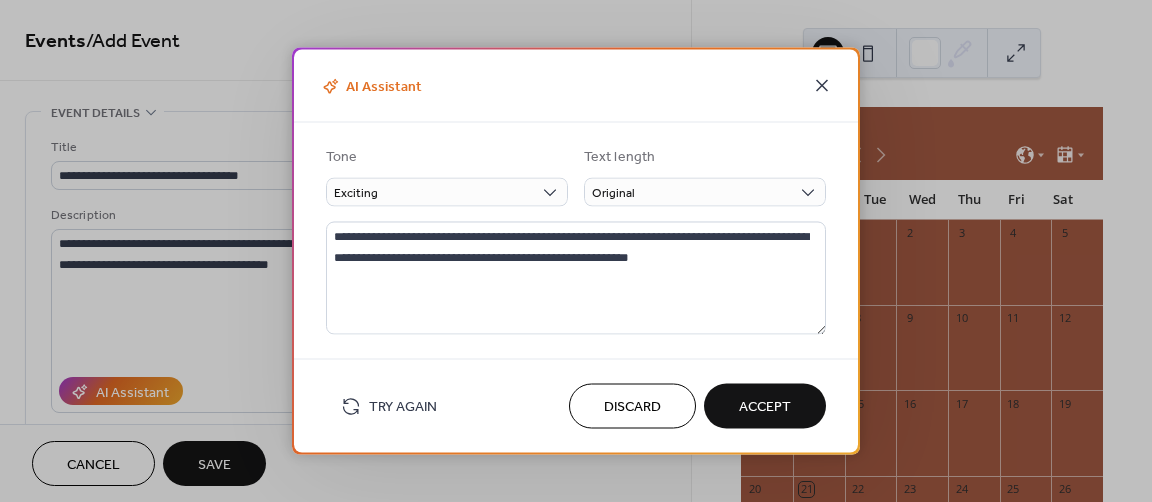 click 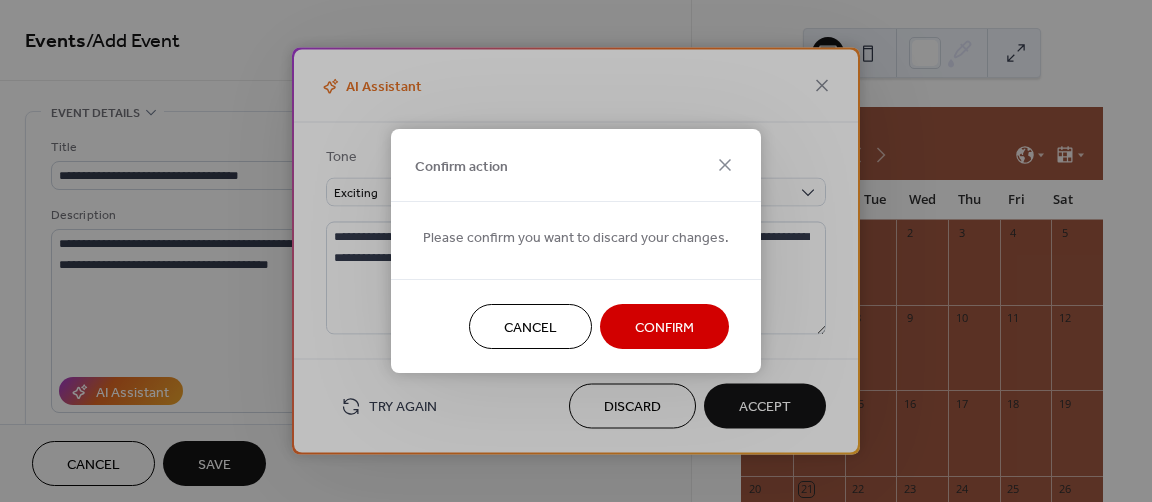 click on "Confirm" at bounding box center [664, 328] 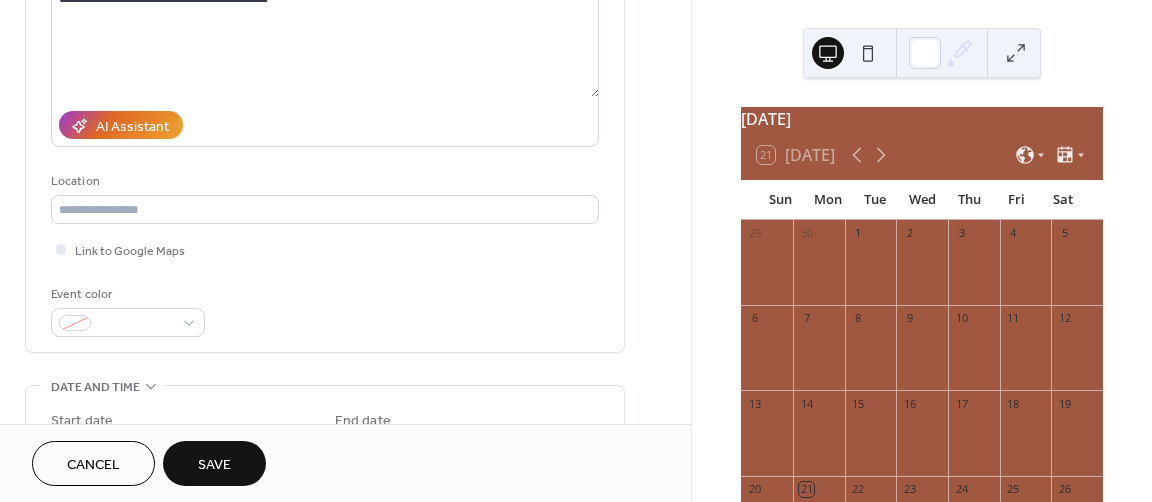 scroll, scrollTop: 275, scrollLeft: 0, axis: vertical 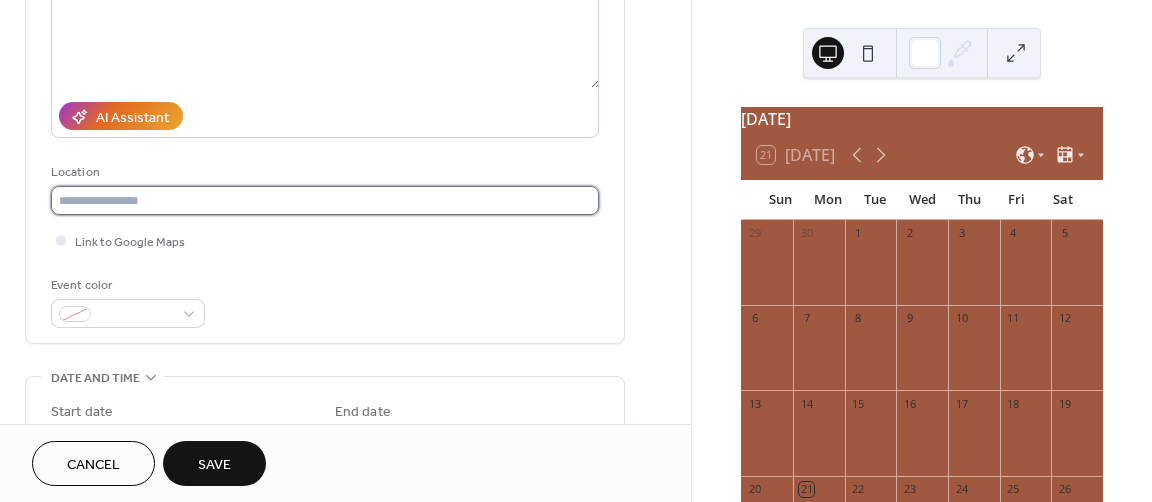 click at bounding box center [325, 200] 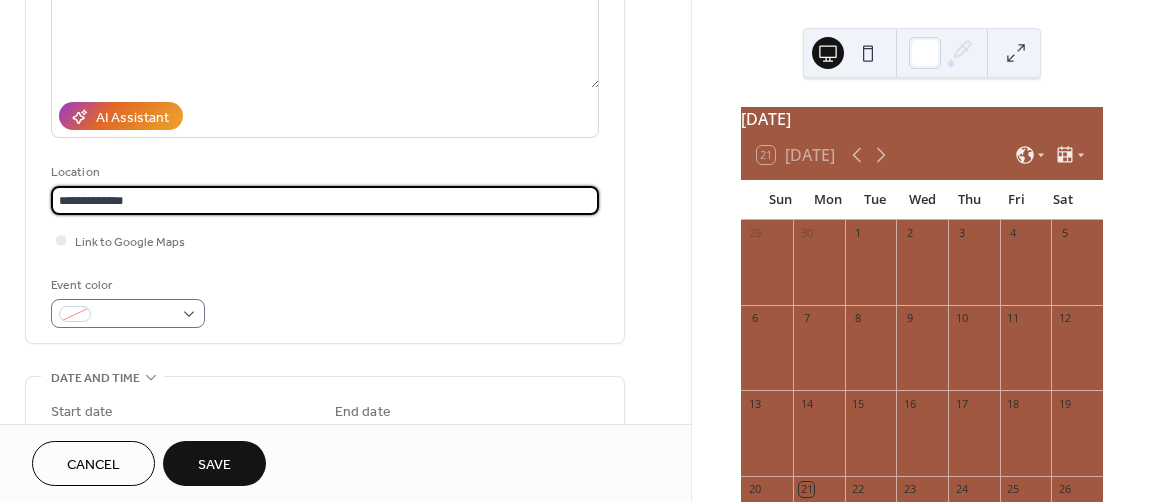 type on "**********" 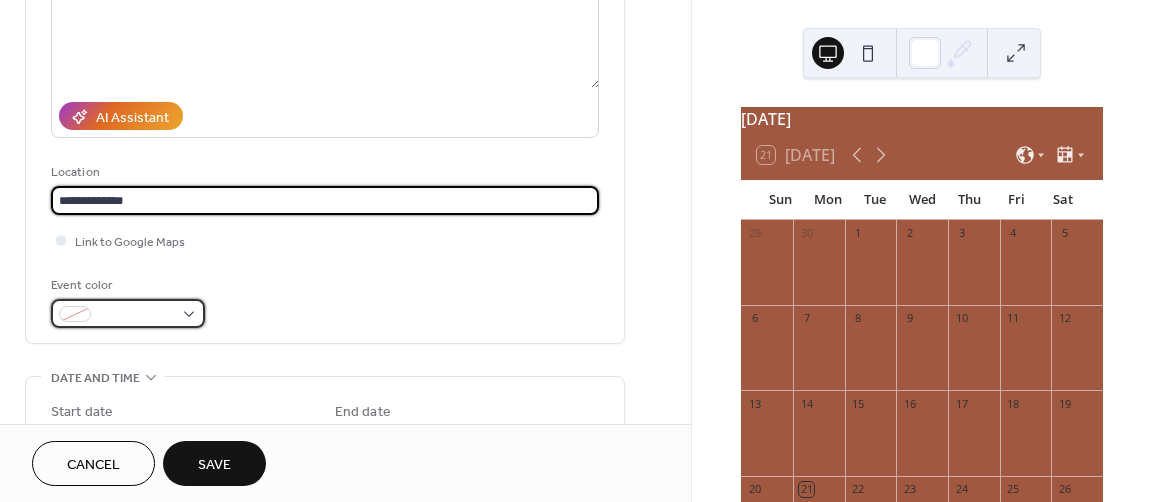 click at bounding box center [128, 313] 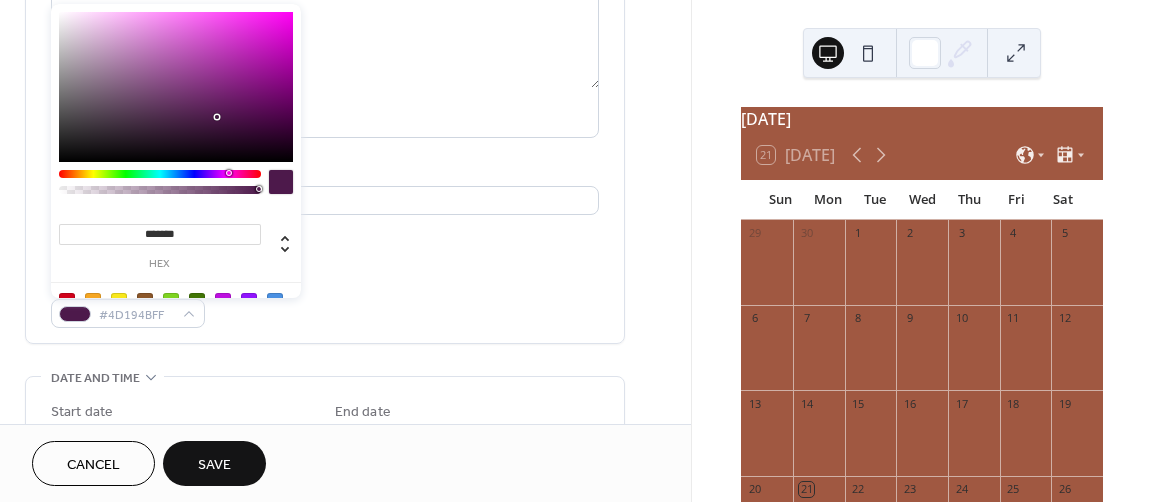 click at bounding box center (160, 174) 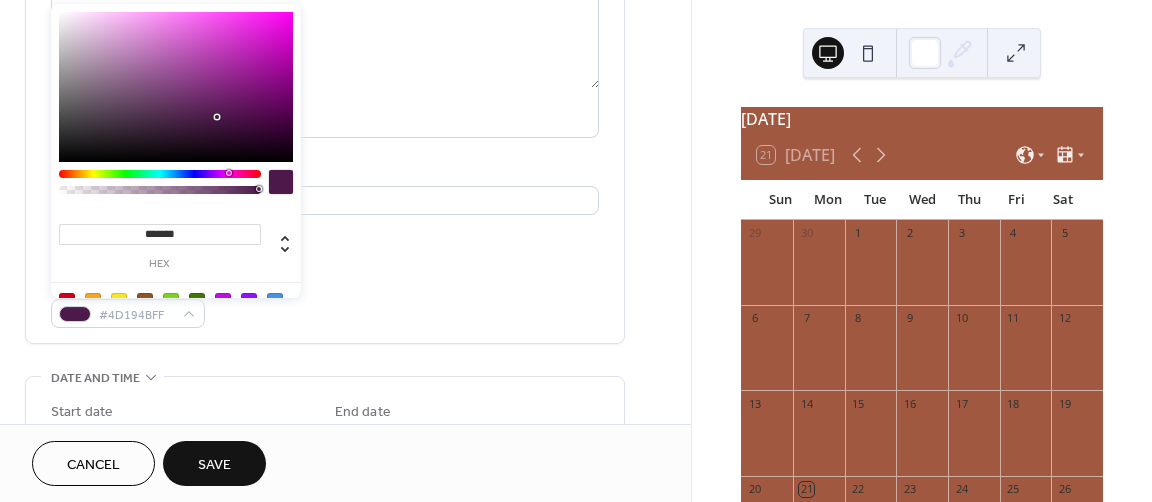 click at bounding box center (176, 87) 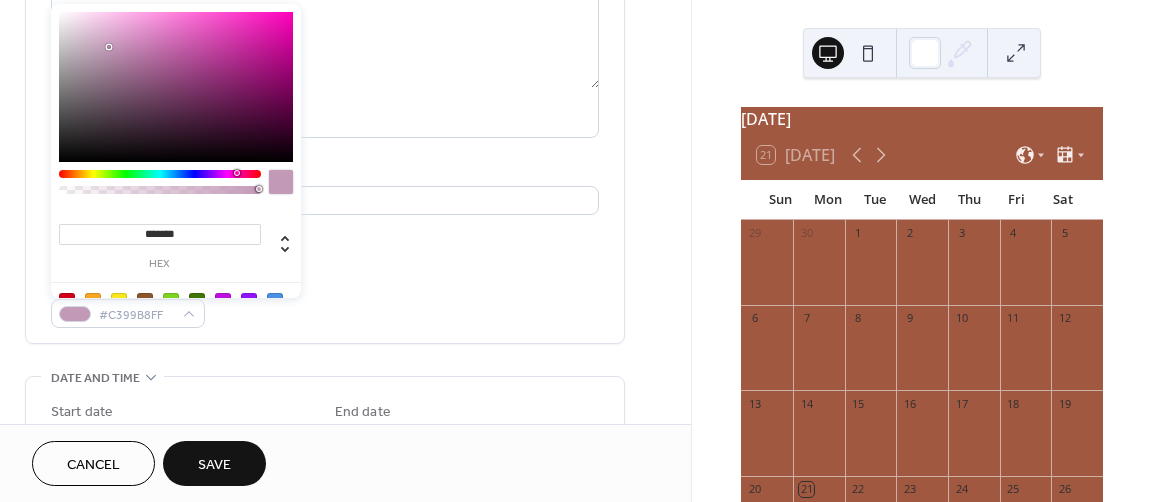 click at bounding box center [160, 174] 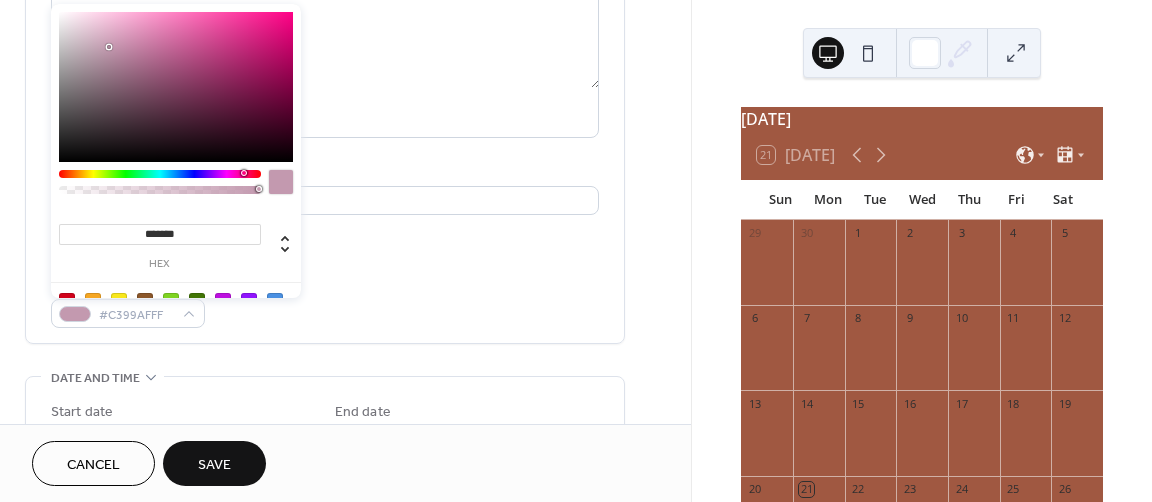 click at bounding box center [176, 87] 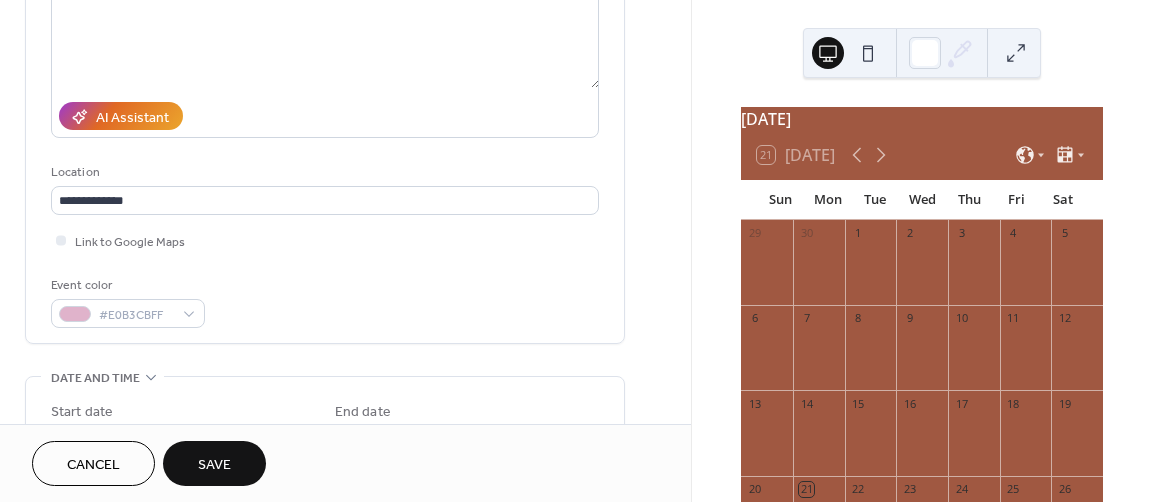 click on "Event color #E0B3CBFF" at bounding box center [325, 301] 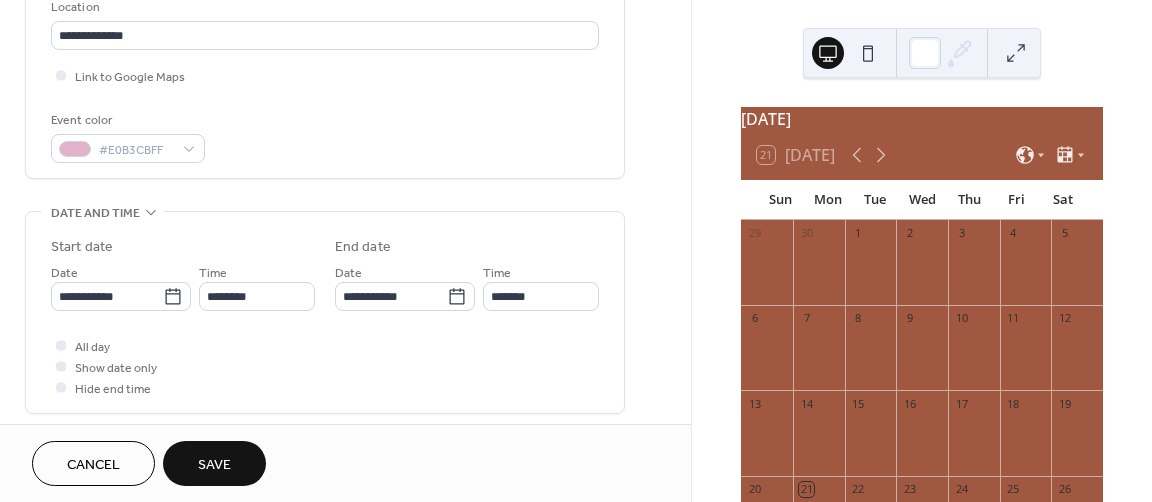 scroll, scrollTop: 441, scrollLeft: 0, axis: vertical 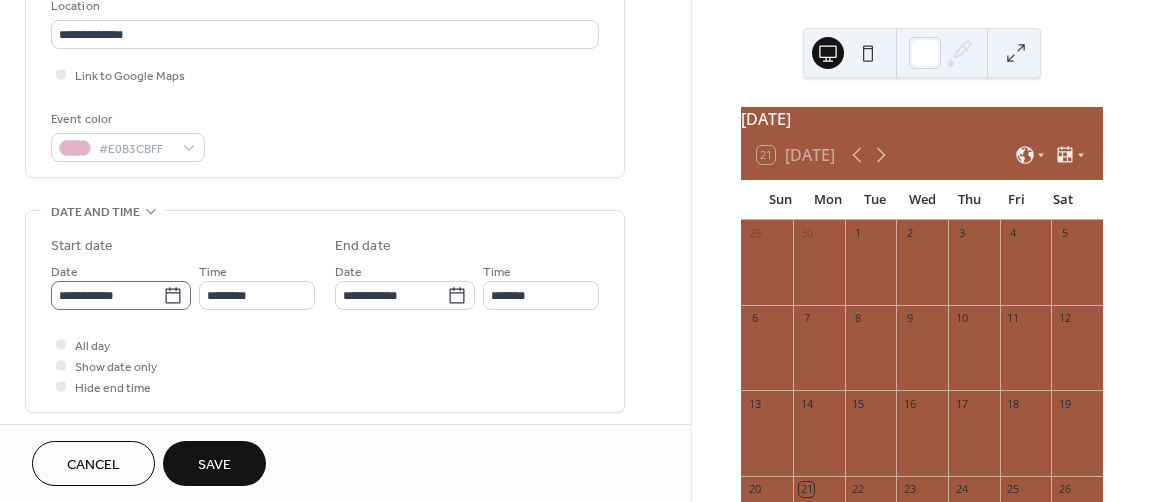 click 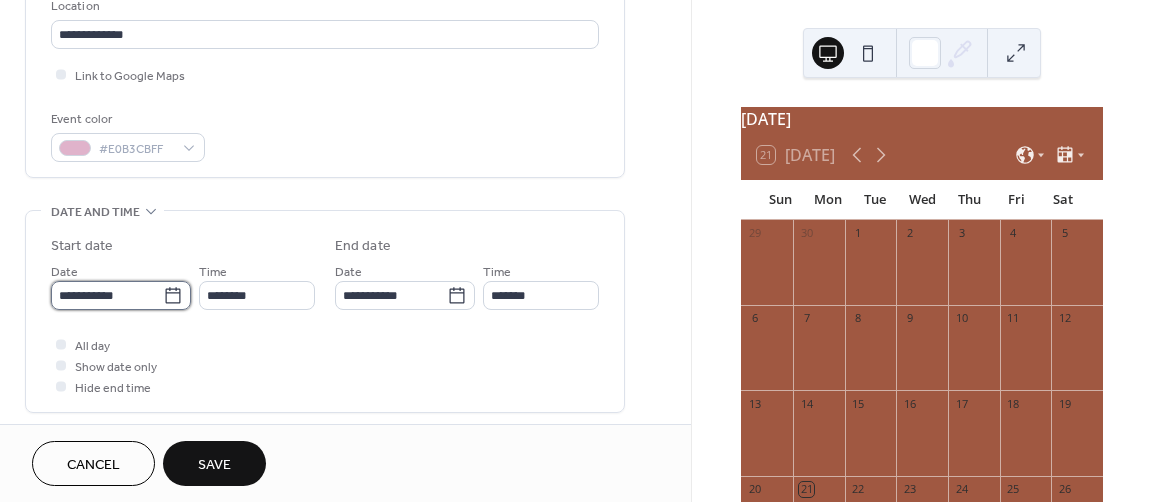 click on "**********" at bounding box center (107, 295) 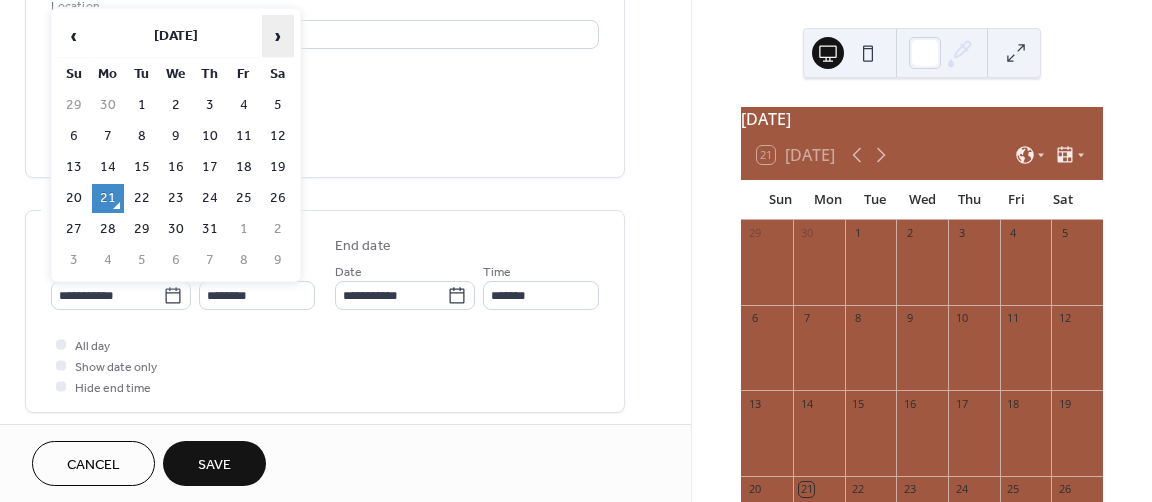 click on "›" at bounding box center (278, 36) 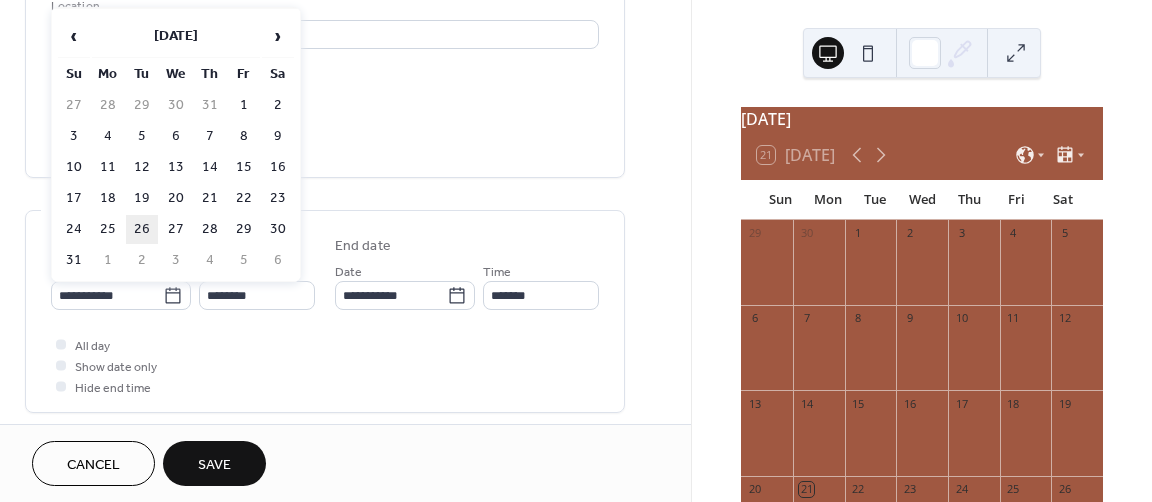 click on "26" at bounding box center (142, 229) 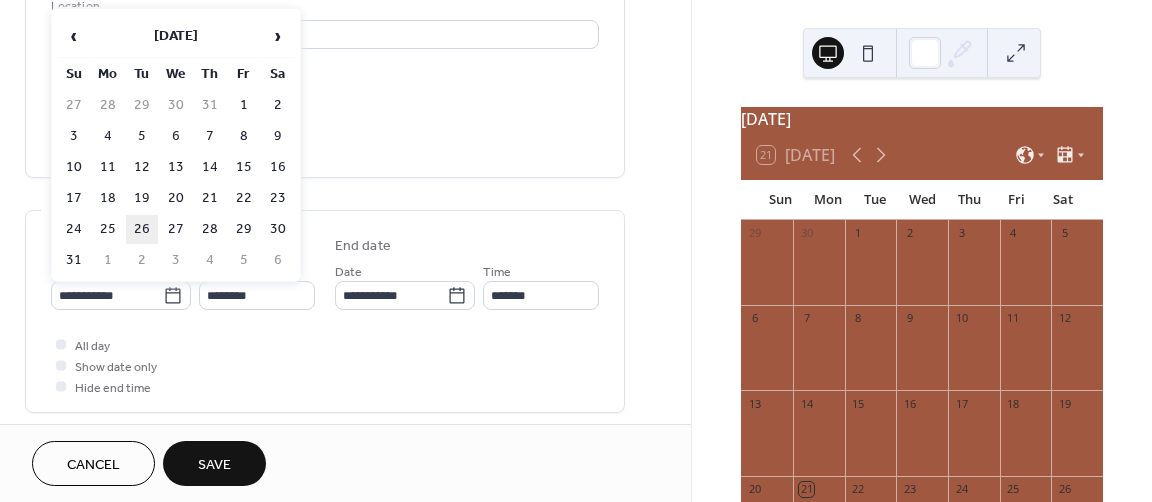 type on "**********" 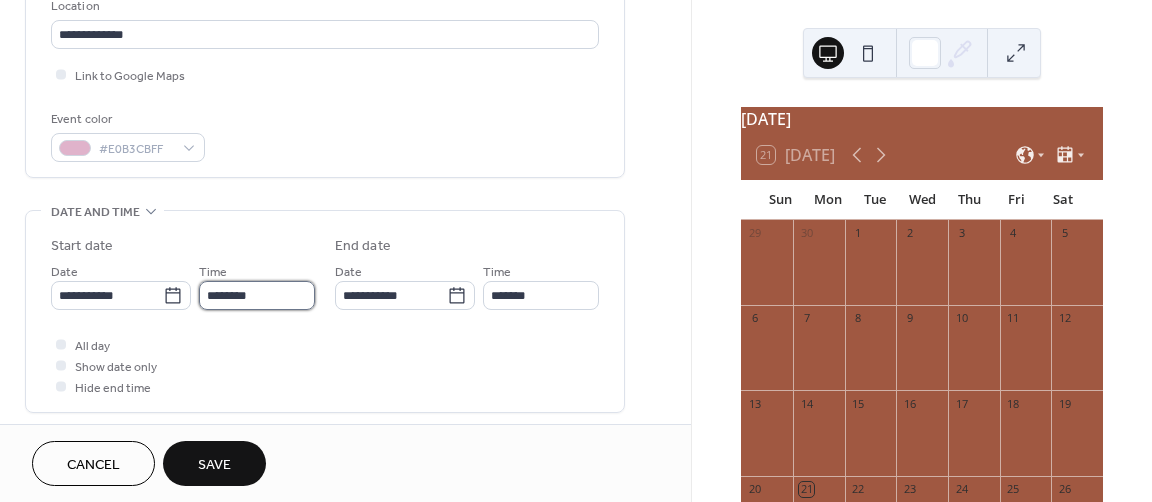 click on "********" at bounding box center (257, 295) 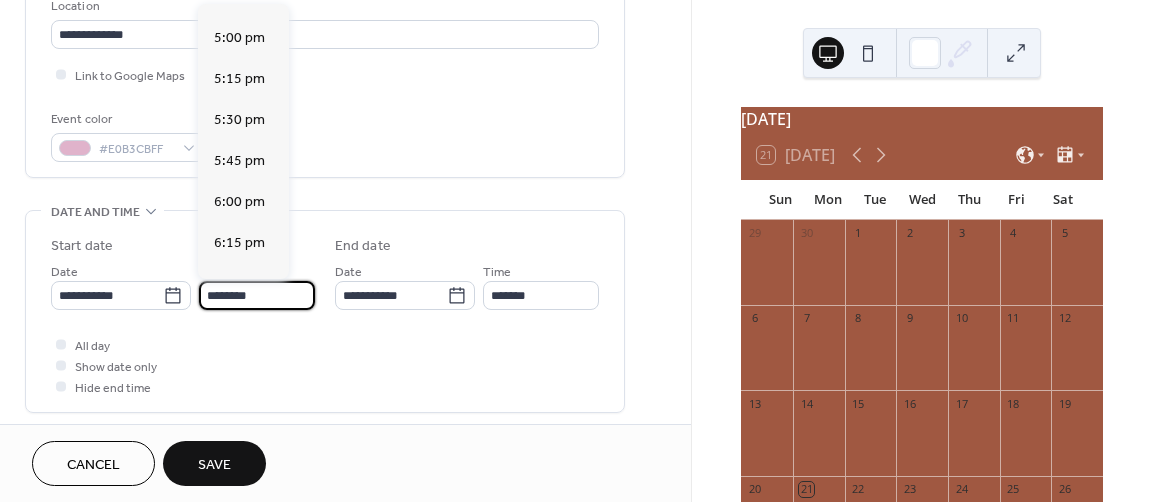 scroll, scrollTop: 2783, scrollLeft: 0, axis: vertical 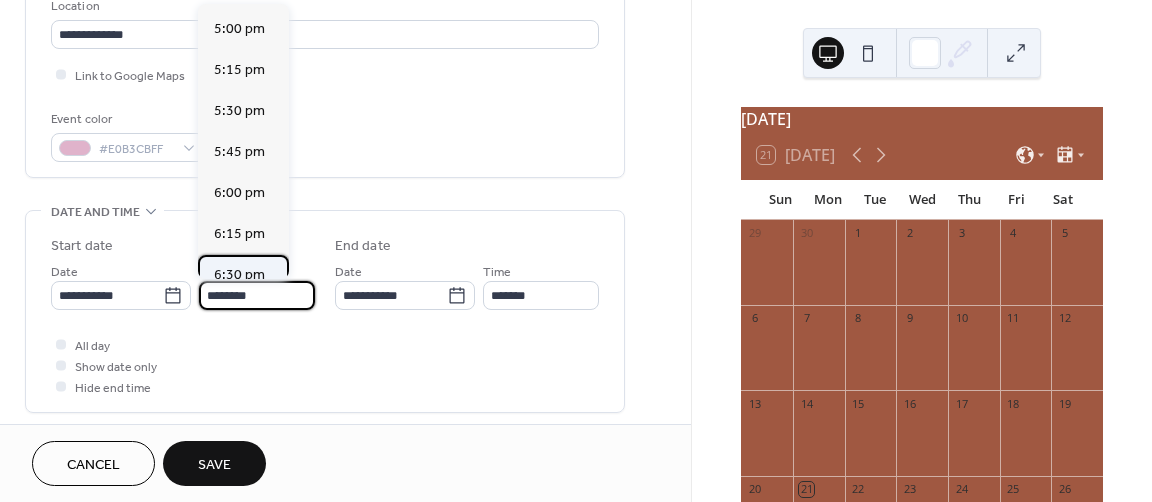 click on "6:30 pm" at bounding box center [239, 275] 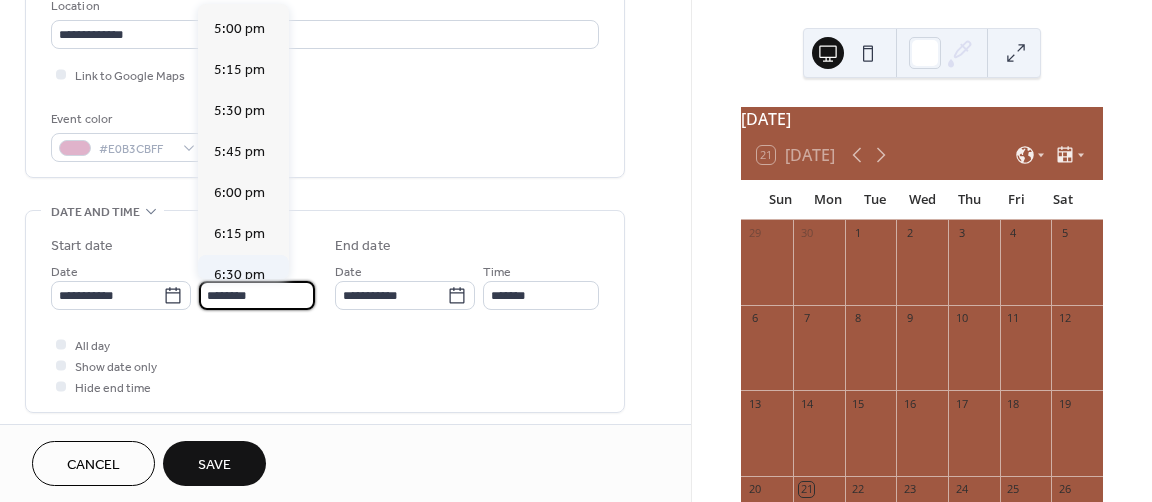 type on "*******" 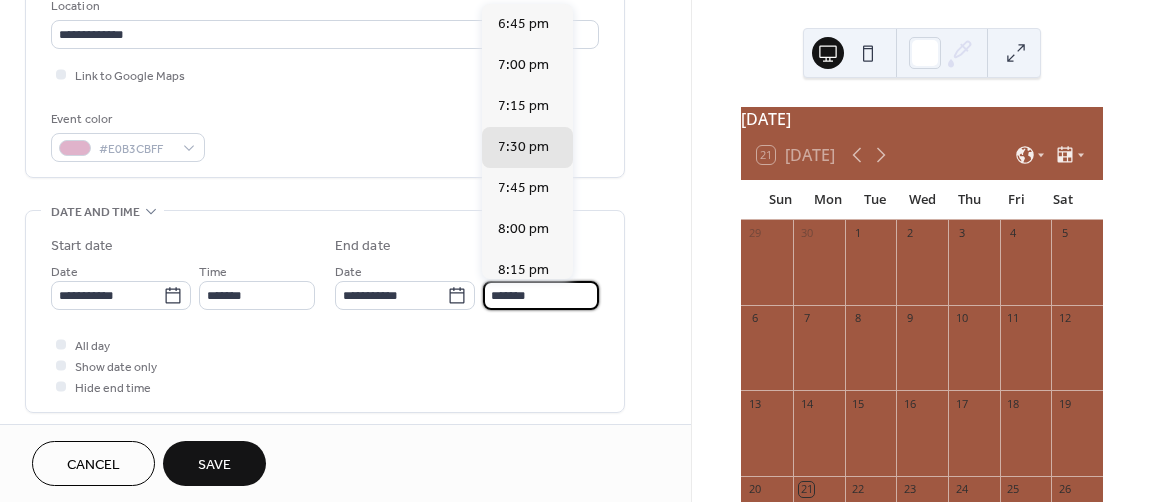 click on "*******" at bounding box center [541, 295] 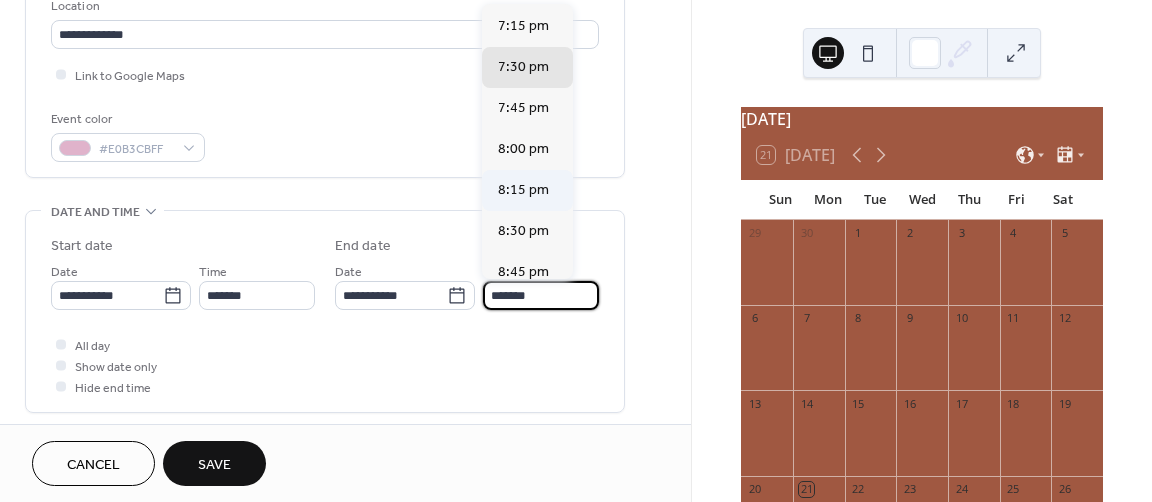 scroll, scrollTop: 81, scrollLeft: 0, axis: vertical 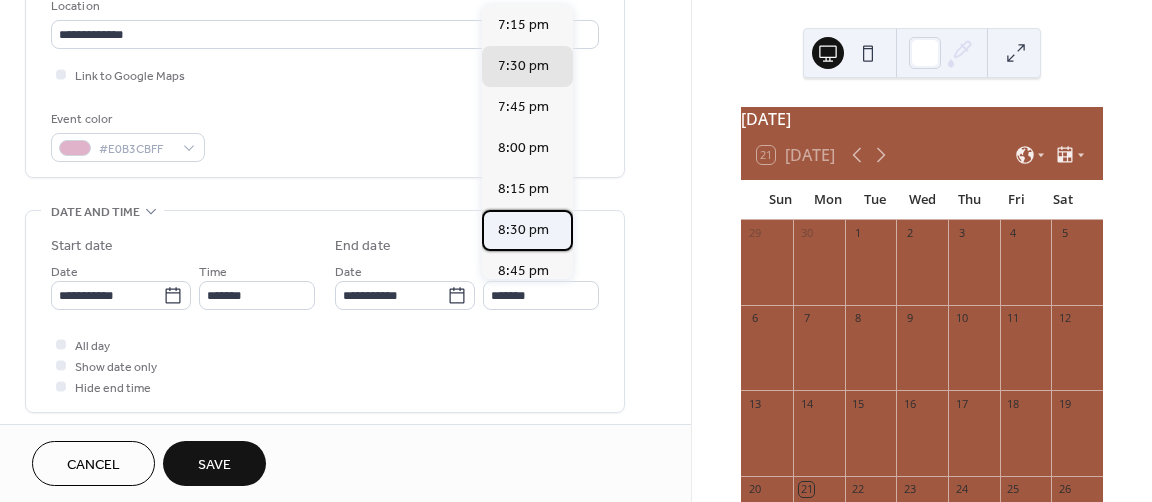 click on "8:30 pm" at bounding box center (523, 230) 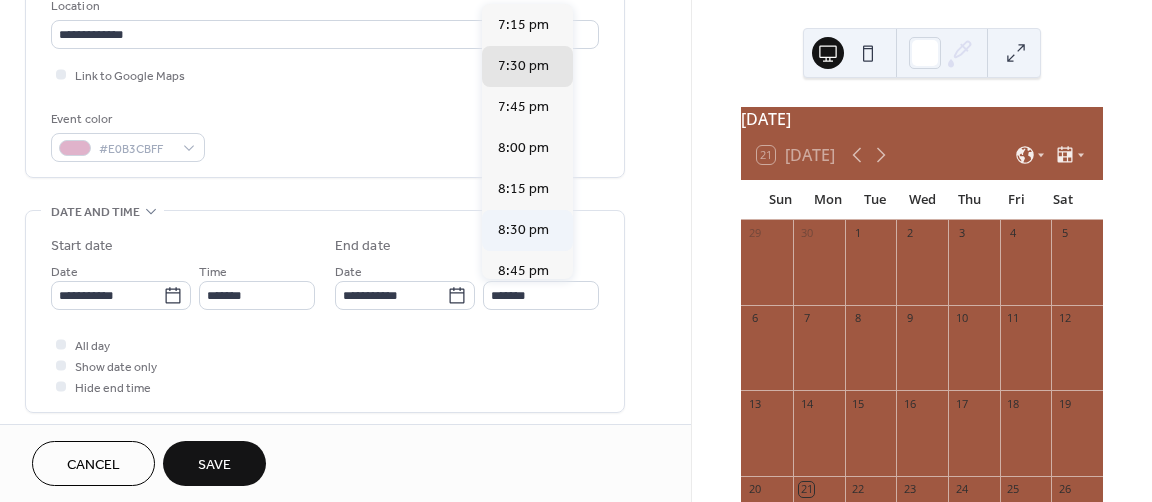 type on "*******" 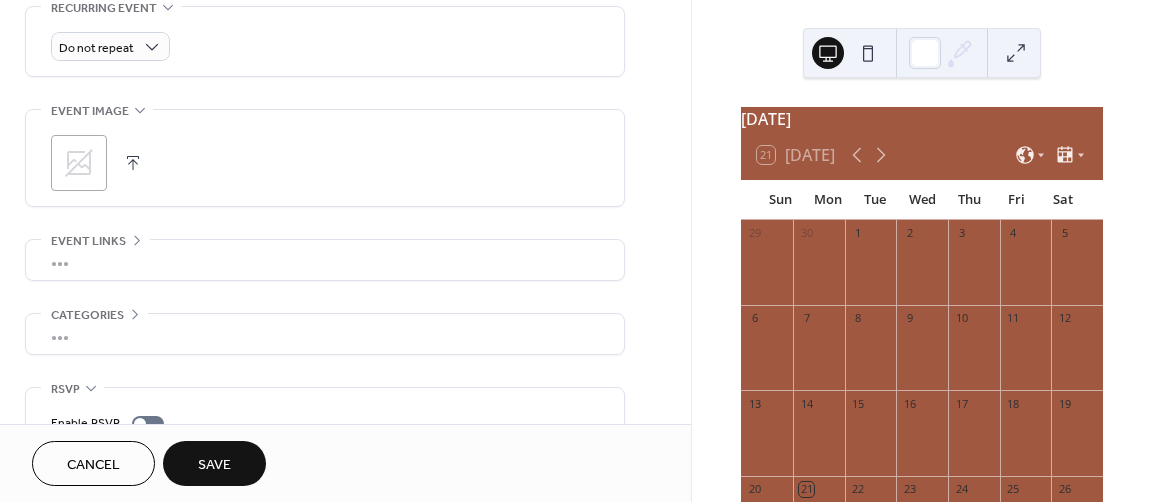 scroll, scrollTop: 881, scrollLeft: 0, axis: vertical 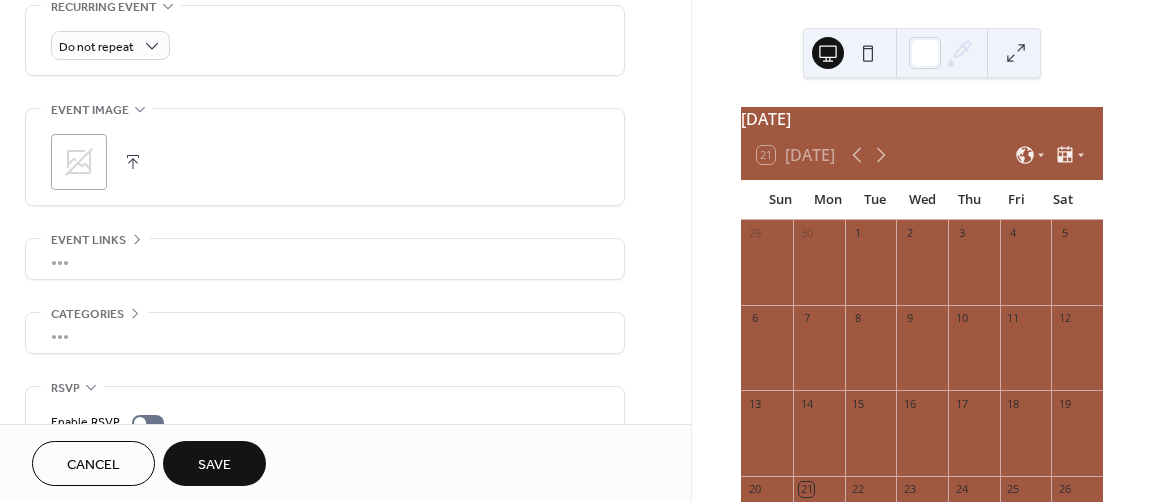 click at bounding box center [133, 162] 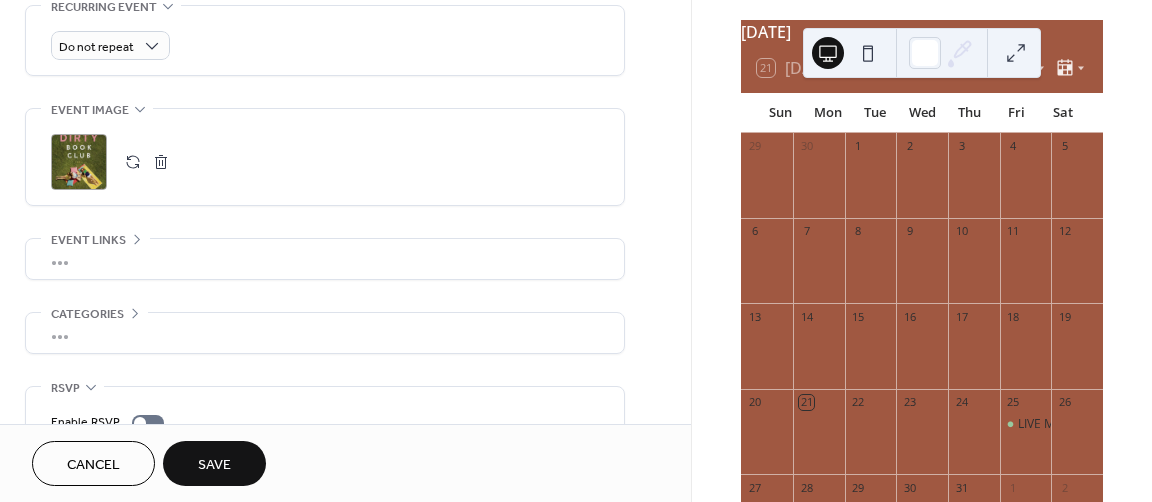 scroll, scrollTop: 104, scrollLeft: 0, axis: vertical 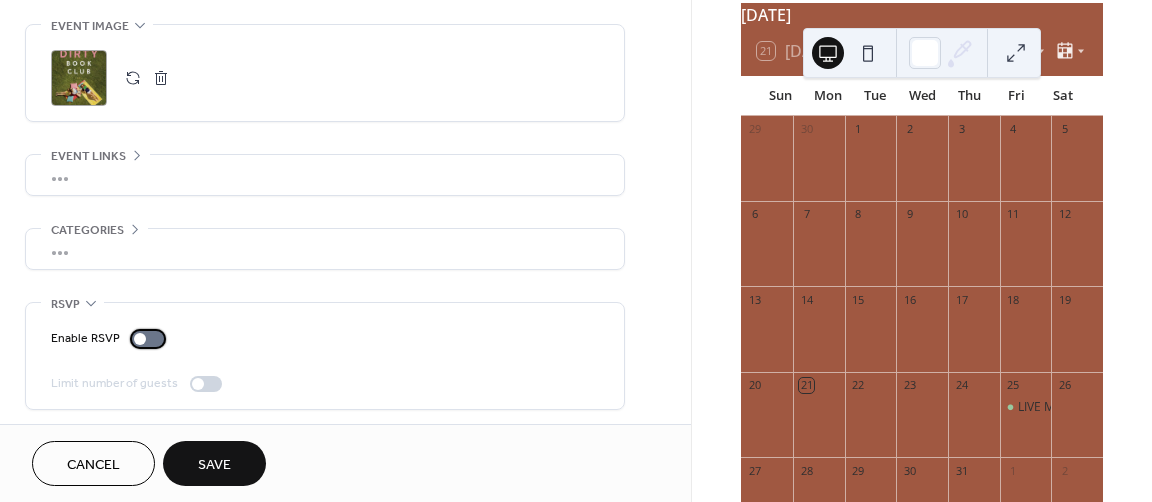 click at bounding box center [148, 339] 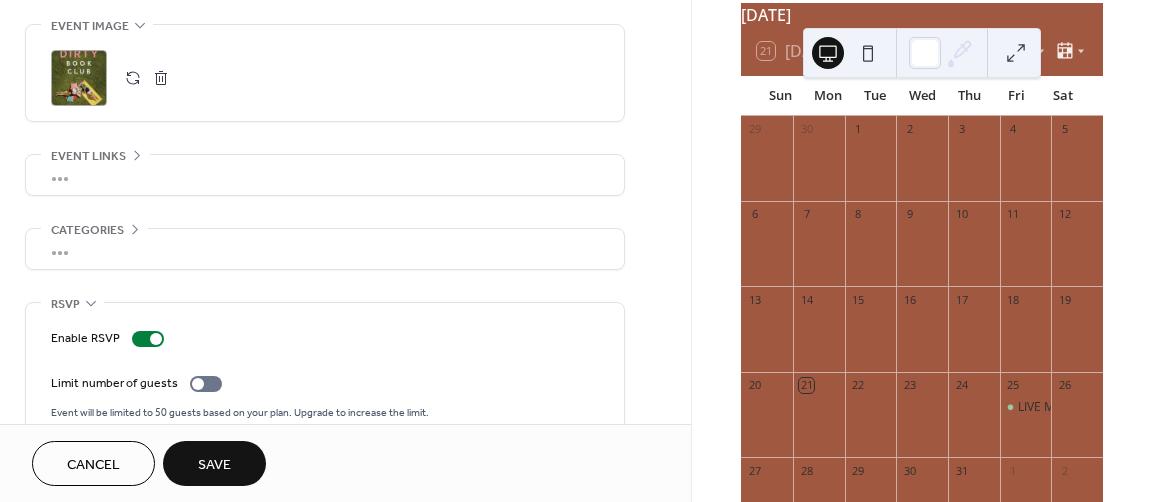click on "Save" at bounding box center (214, 463) 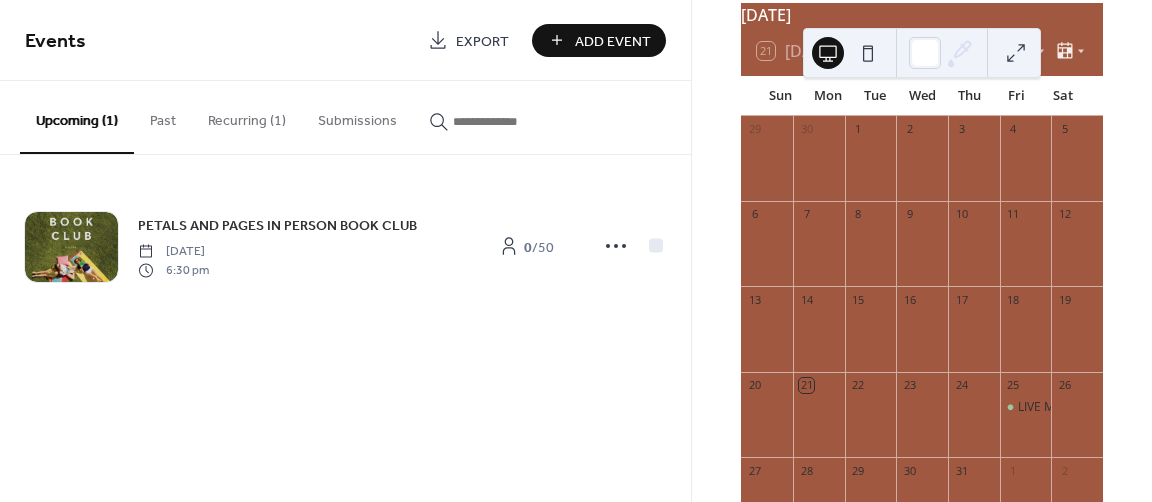 click on "Recurring (1)" at bounding box center (247, 116) 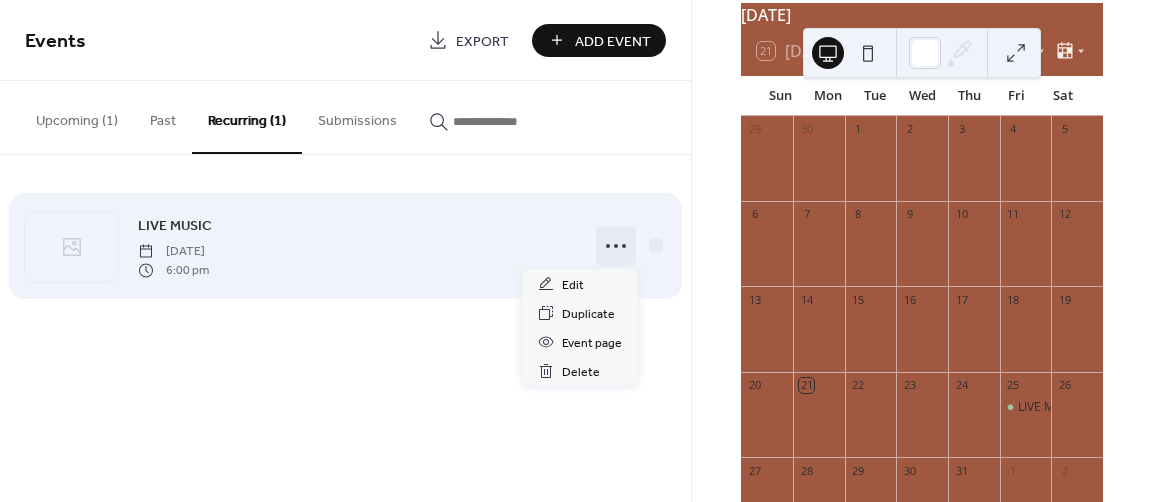 click 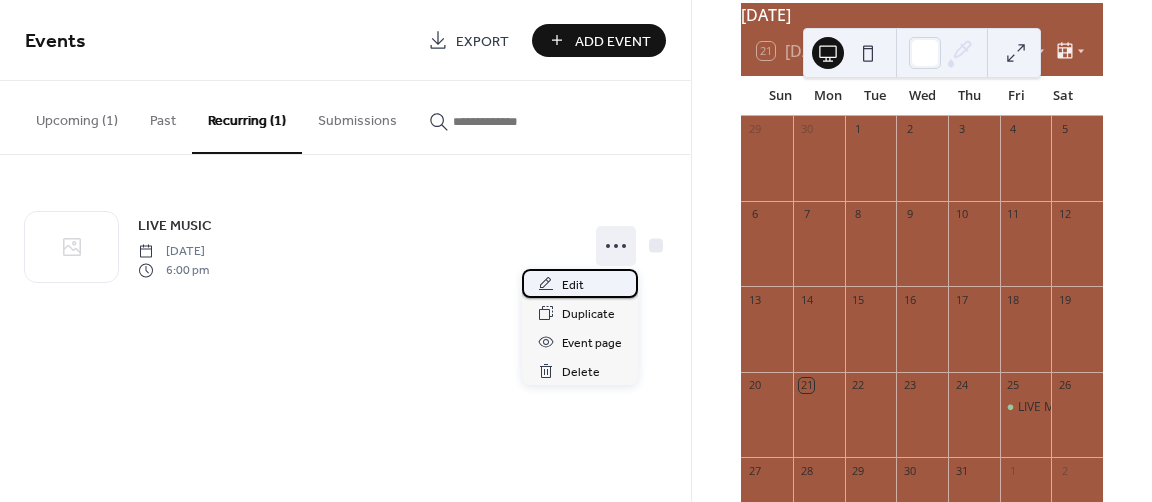 click on "Edit" at bounding box center [573, 285] 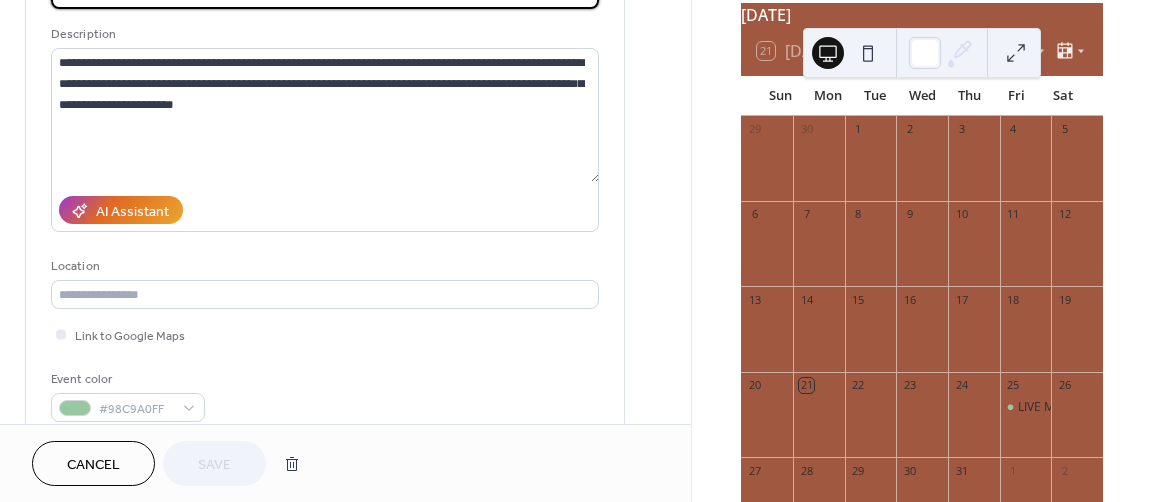 scroll, scrollTop: 163, scrollLeft: 0, axis: vertical 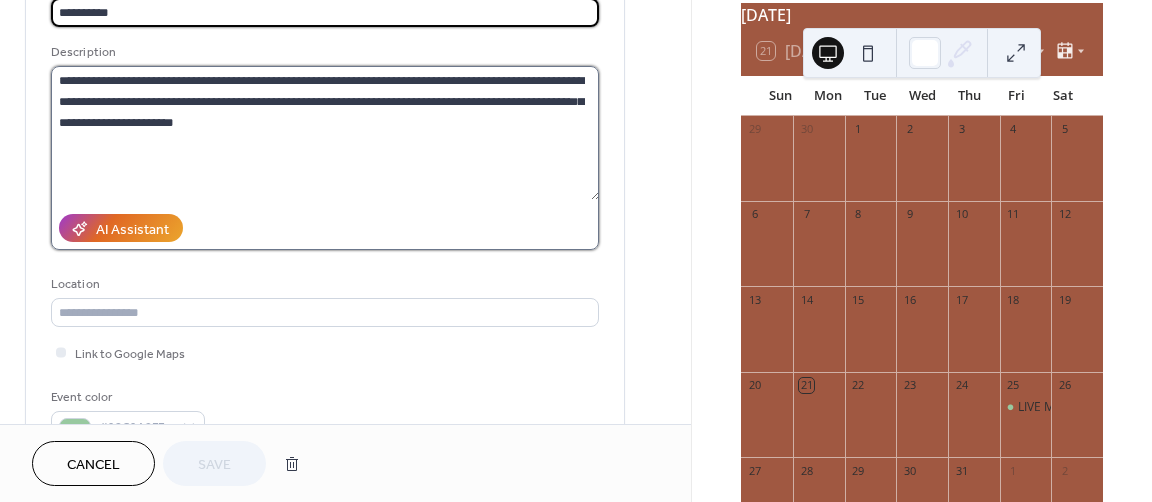 click on "**********" at bounding box center (325, 133) 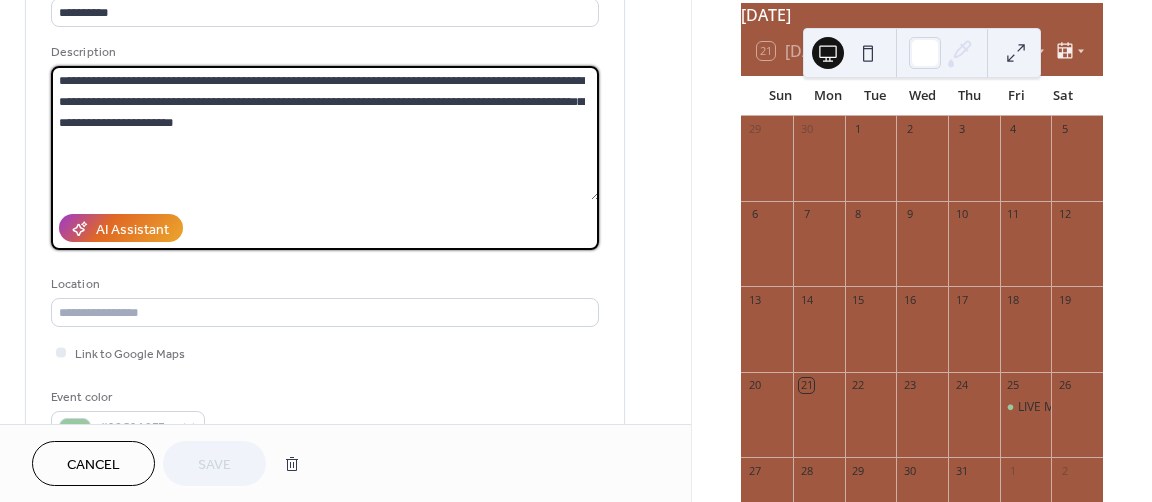 scroll, scrollTop: 392, scrollLeft: 0, axis: vertical 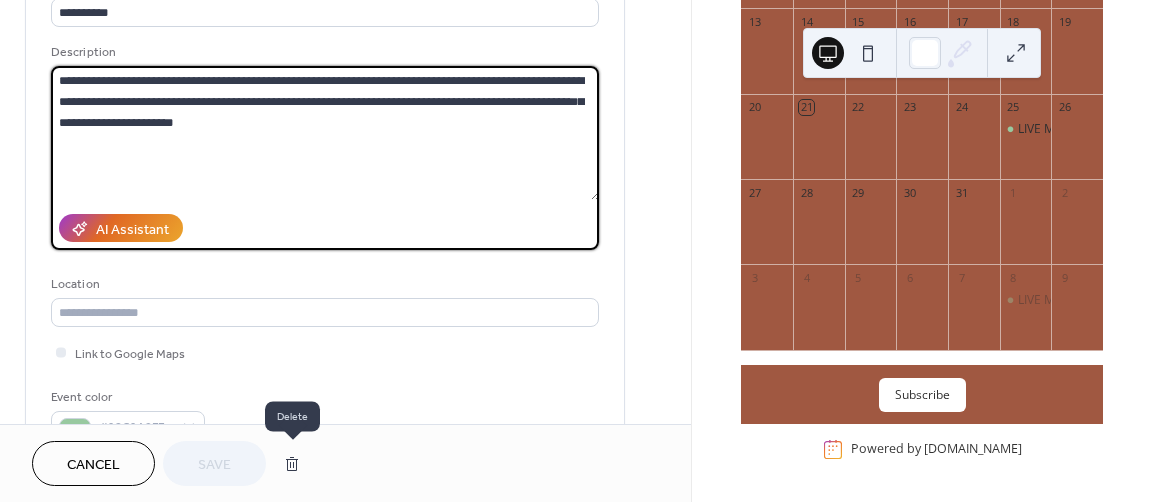 click at bounding box center (292, 464) 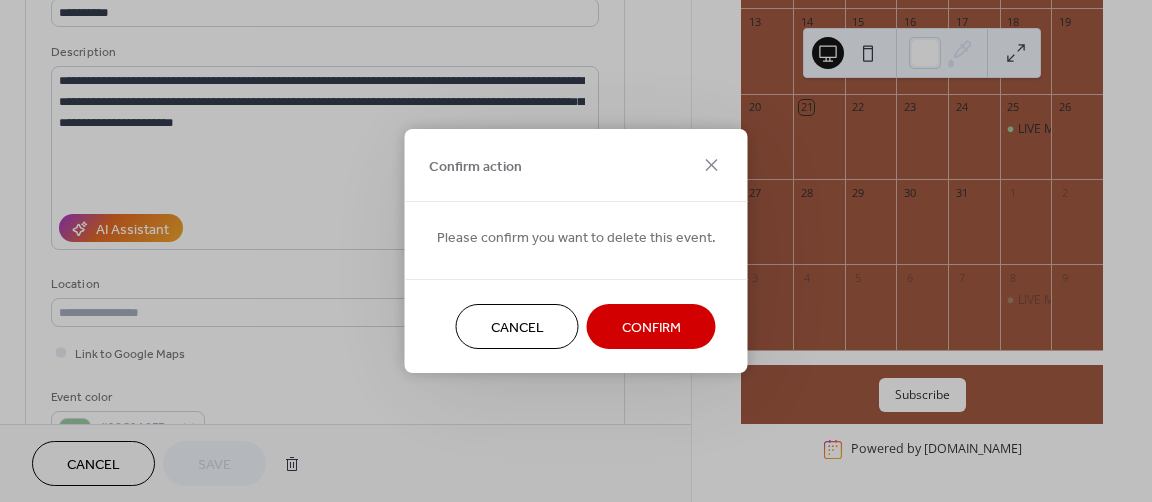 click on "Confirm" at bounding box center [651, 328] 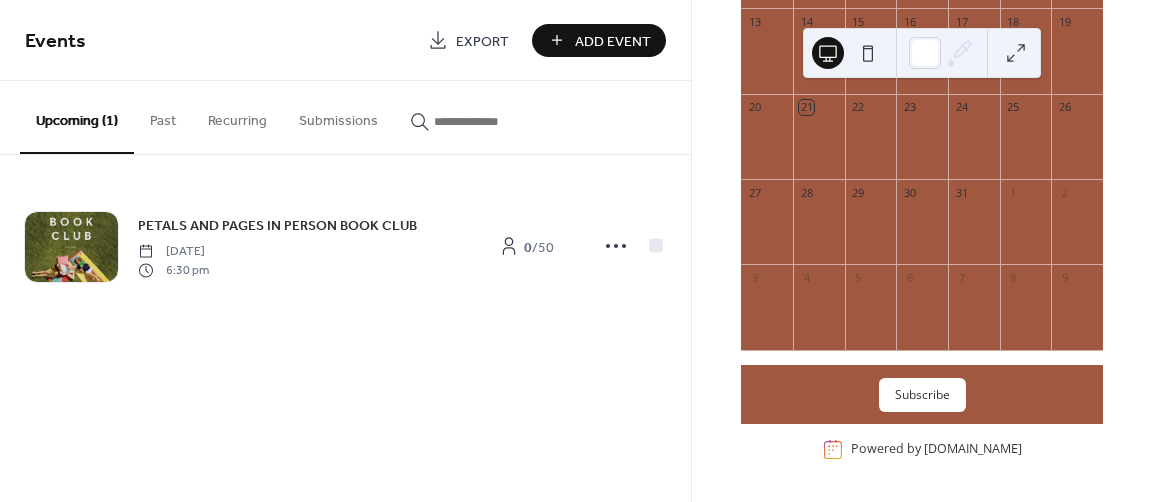 click on "Add Event" at bounding box center (613, 41) 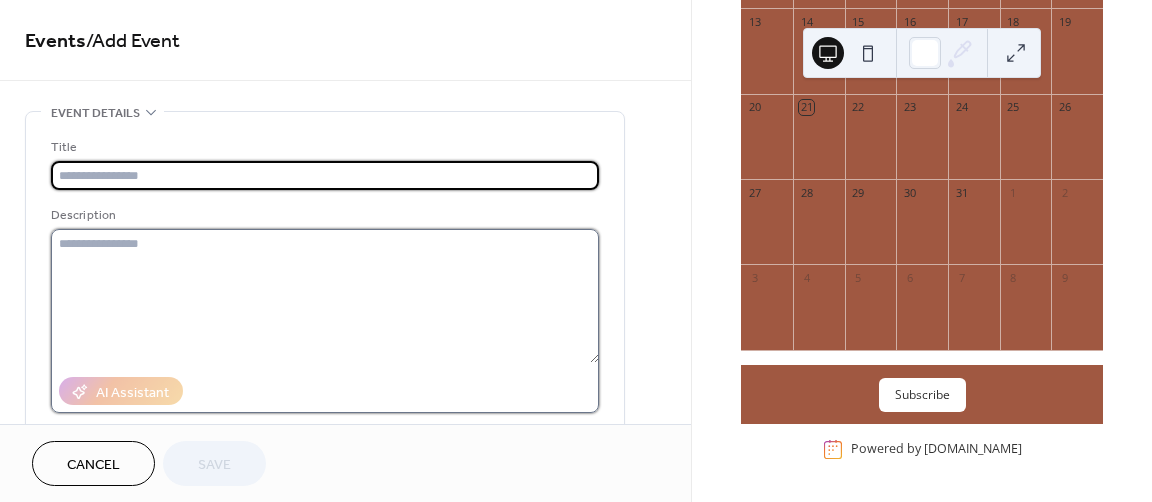 click at bounding box center [325, 296] 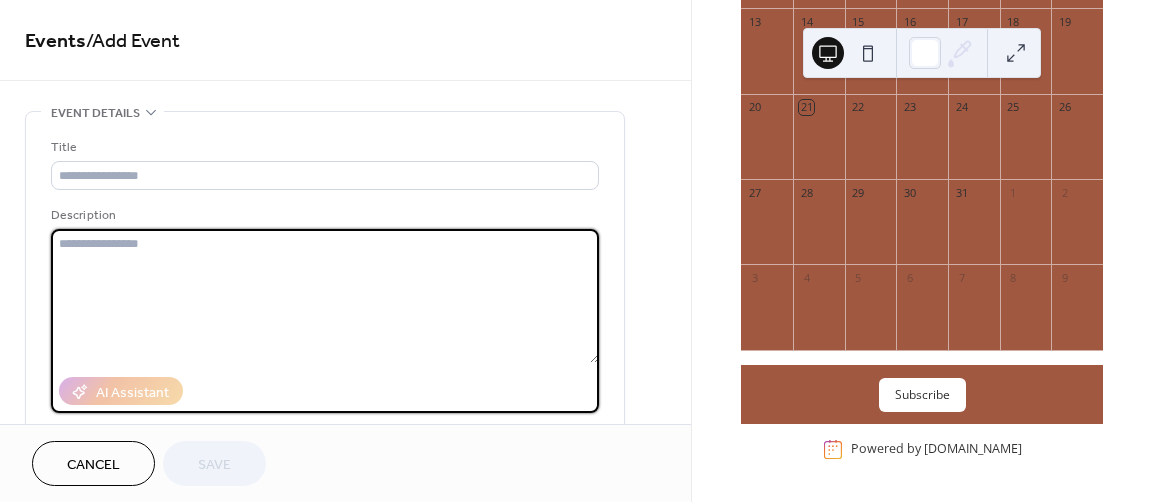 paste on "**********" 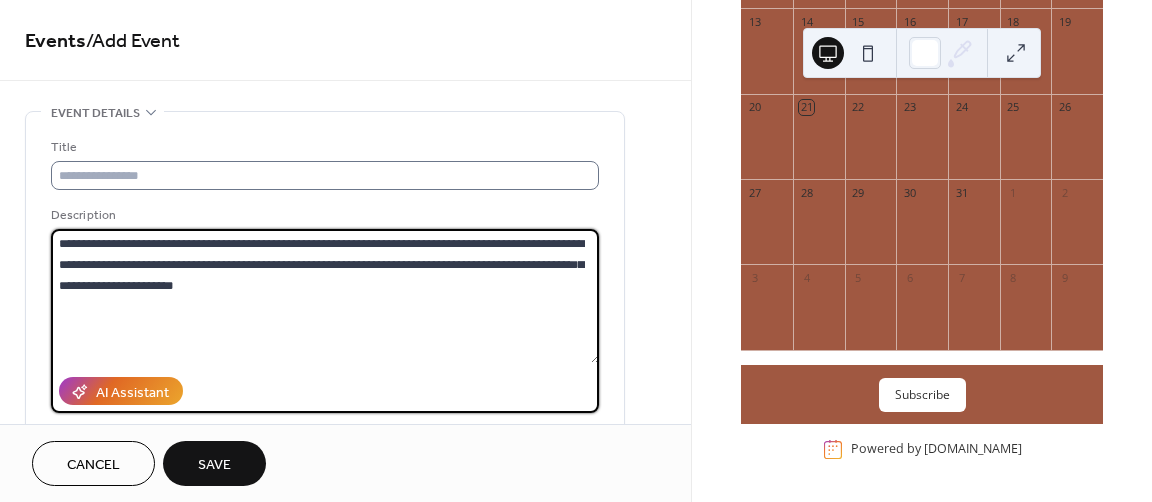 type on "**********" 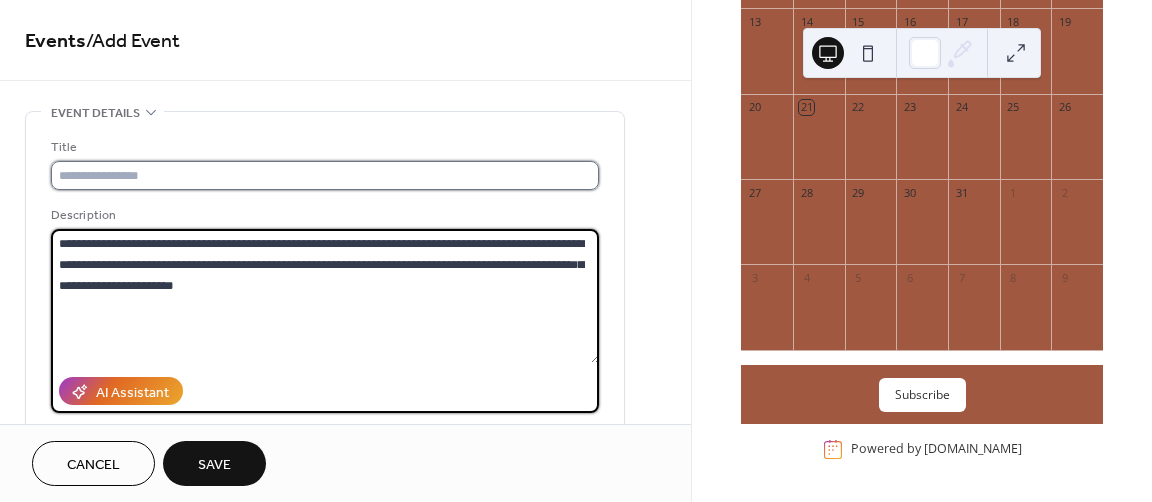 click at bounding box center [325, 175] 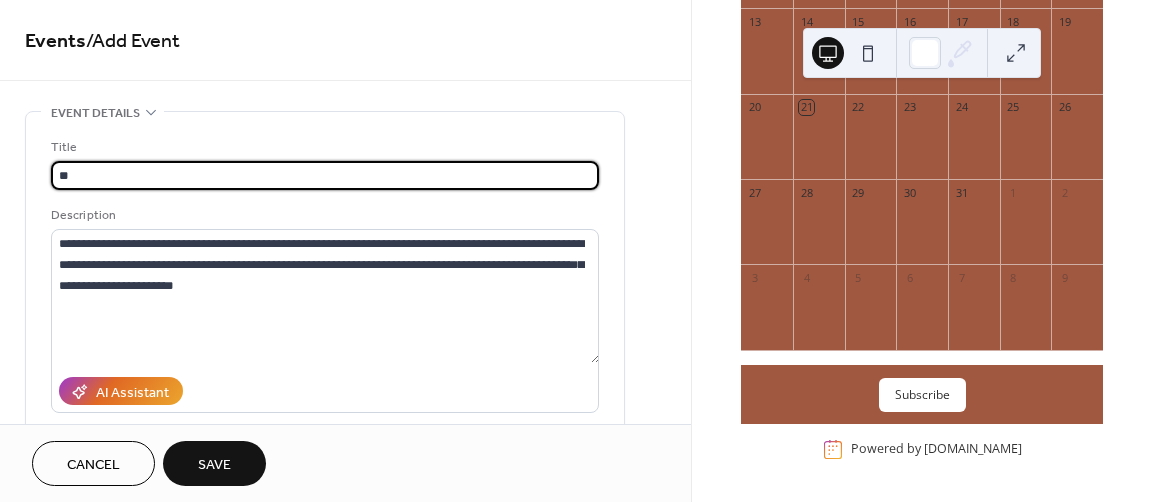 type on "*" 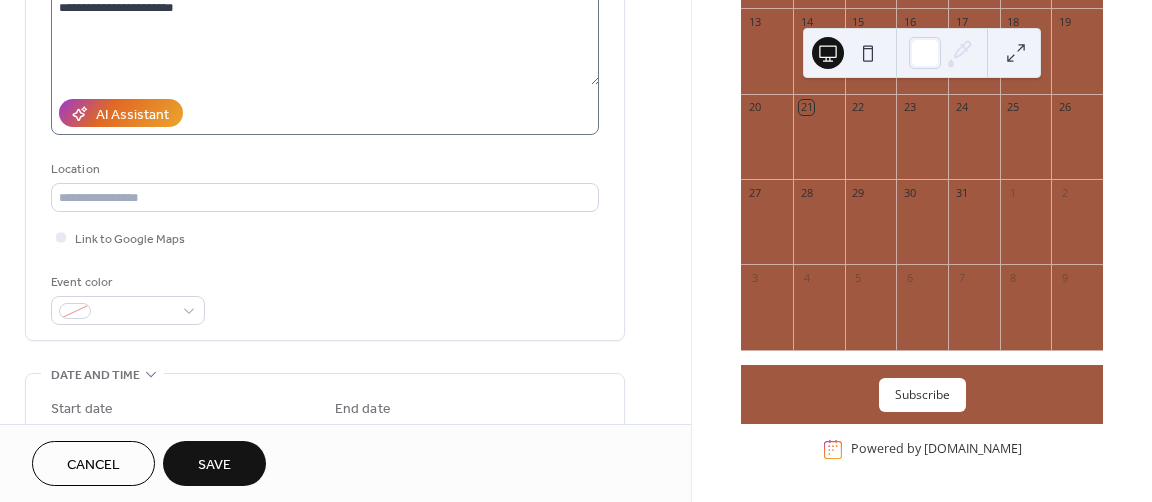 scroll, scrollTop: 288, scrollLeft: 0, axis: vertical 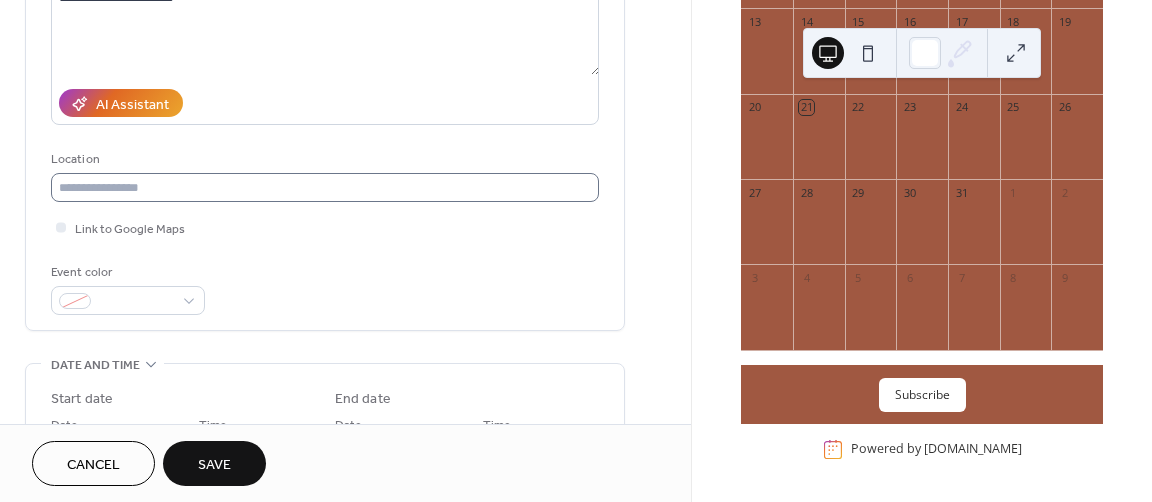 type on "**********" 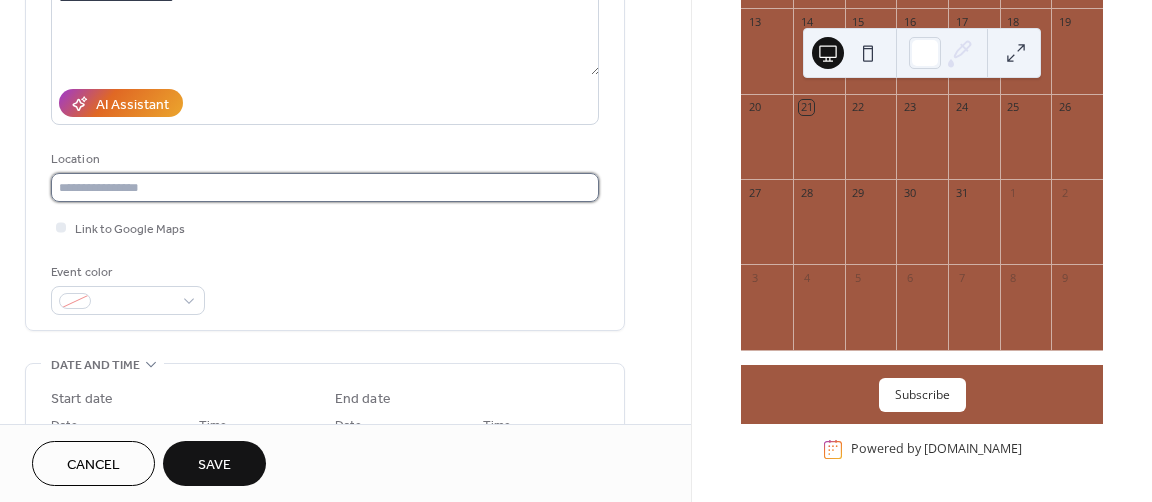 click at bounding box center (325, 187) 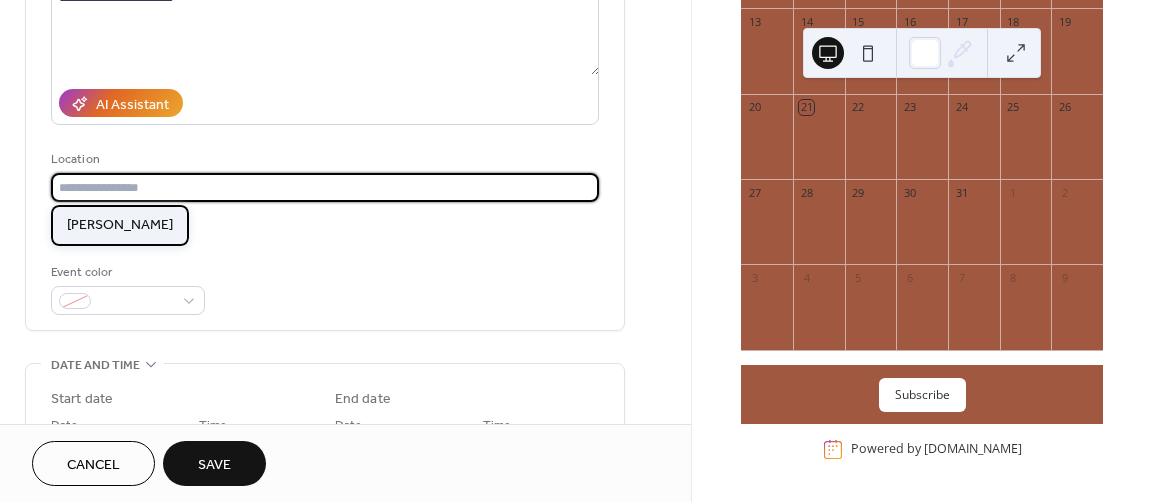 click on "[PERSON_NAME]" at bounding box center (120, 225) 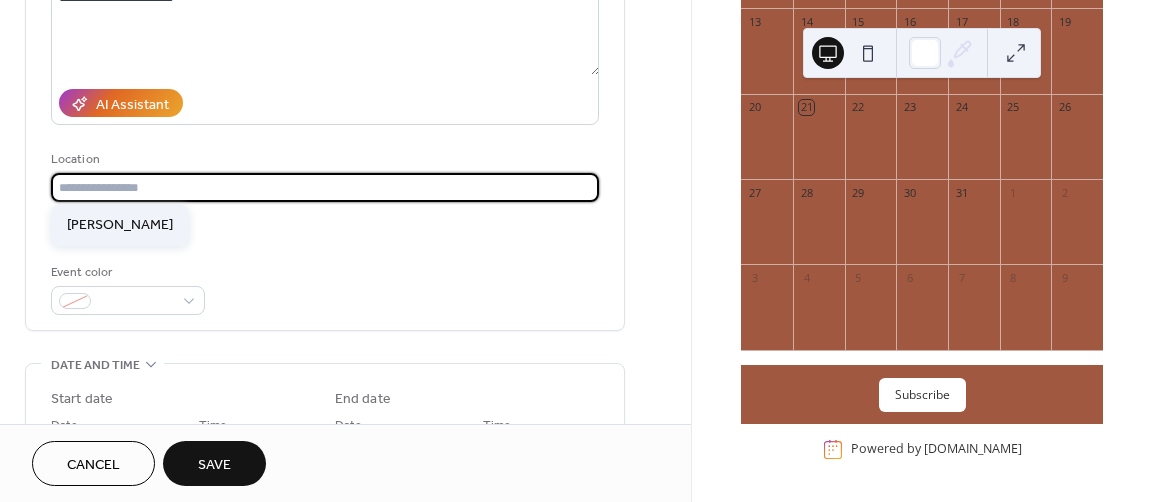 type on "**********" 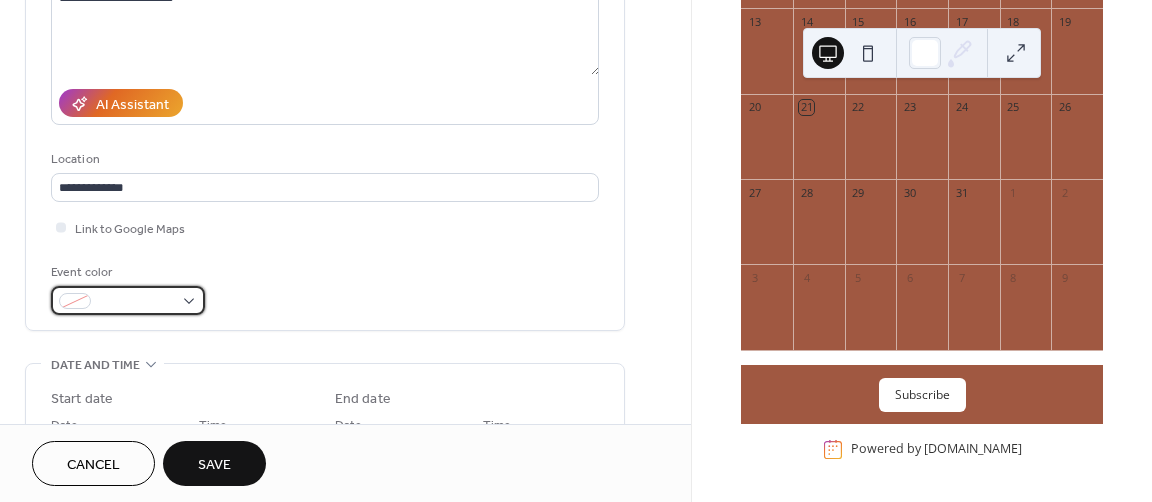 click at bounding box center (128, 300) 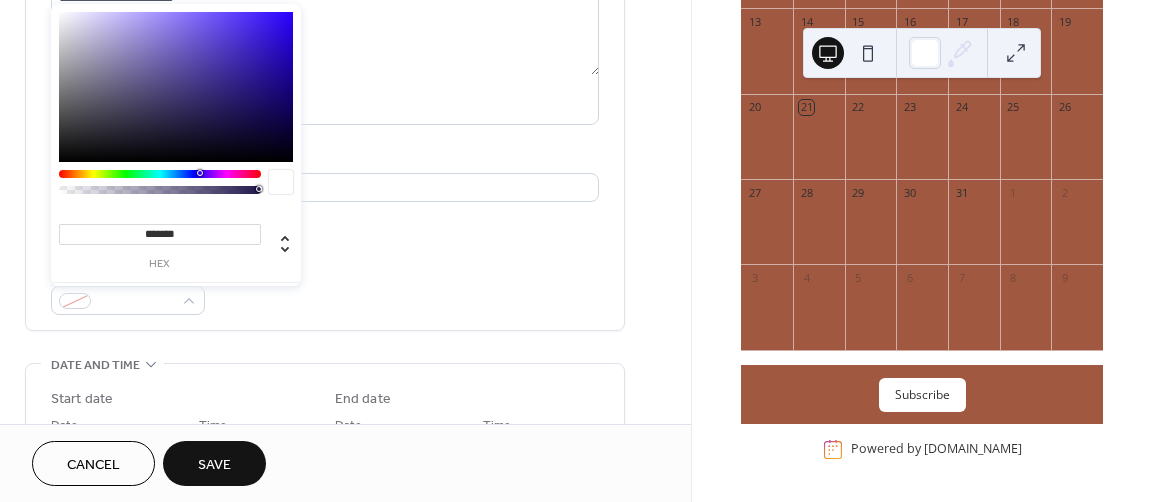 click at bounding box center (160, 174) 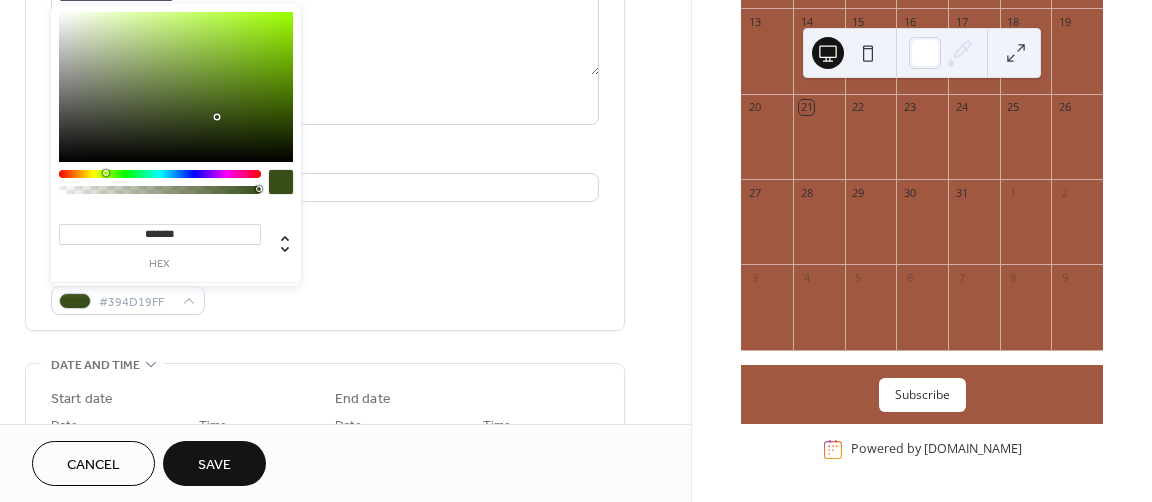 click at bounding box center [176, 87] 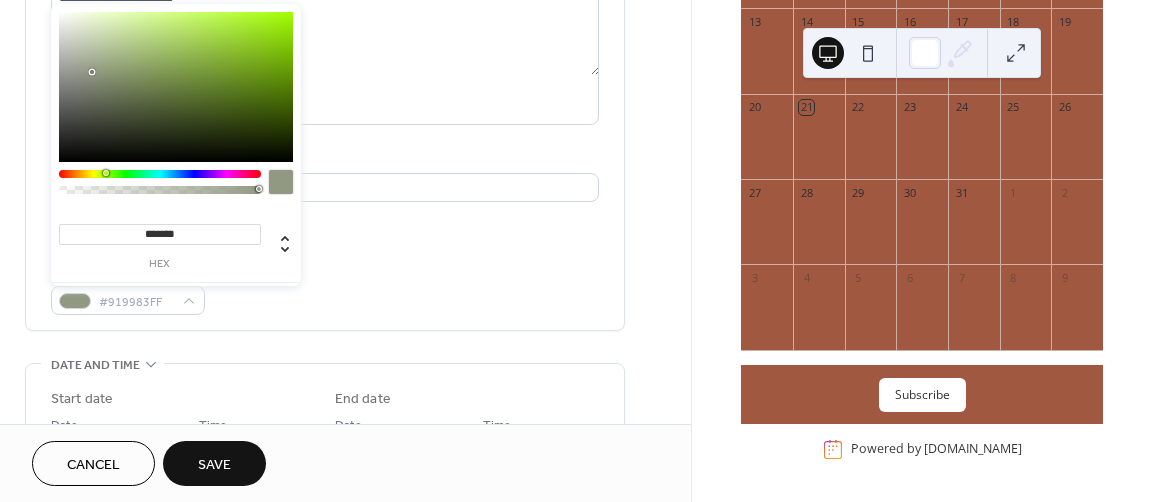 click at bounding box center (176, 87) 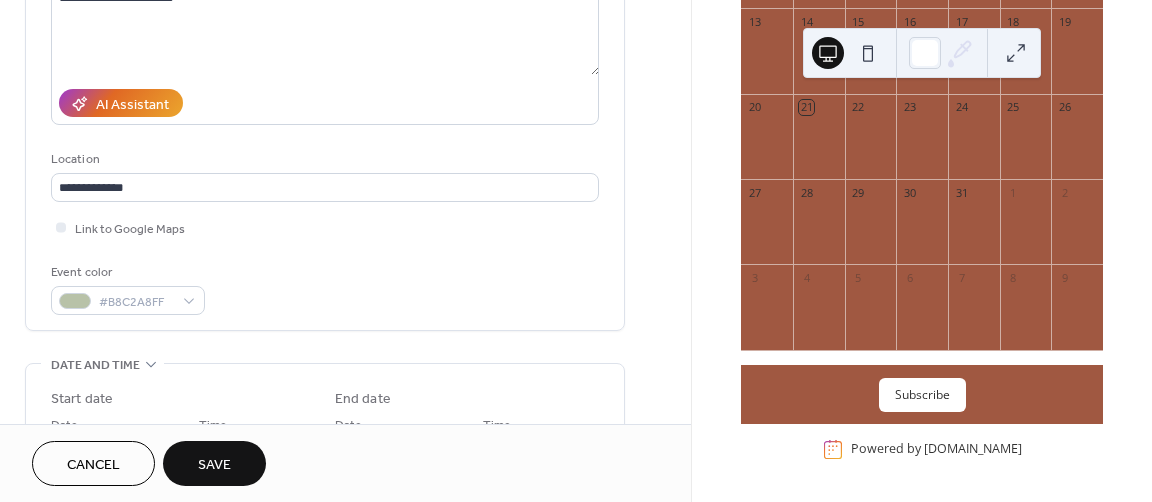 click on "**********" at bounding box center [345, 465] 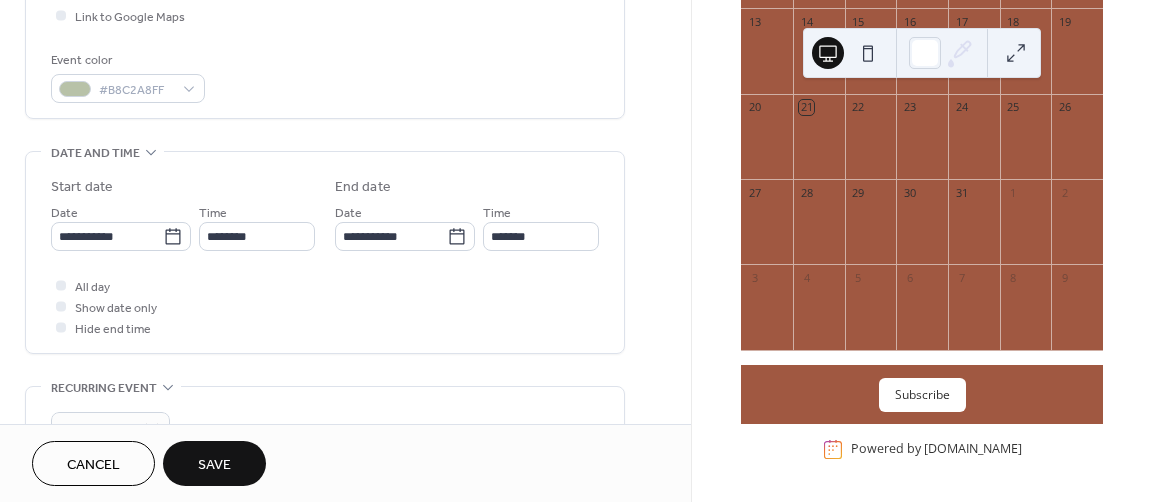 scroll, scrollTop: 512, scrollLeft: 0, axis: vertical 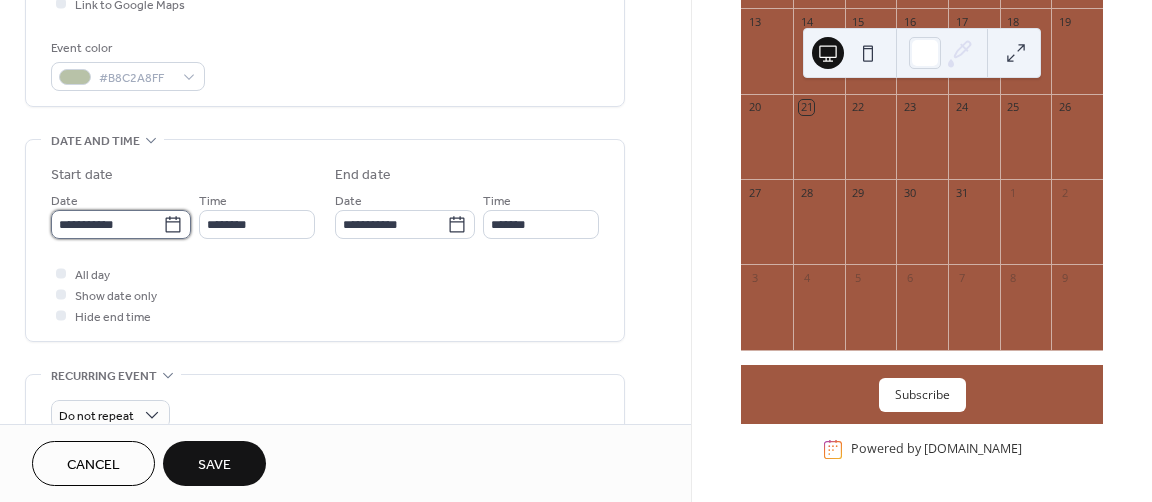 click on "**********" at bounding box center (107, 224) 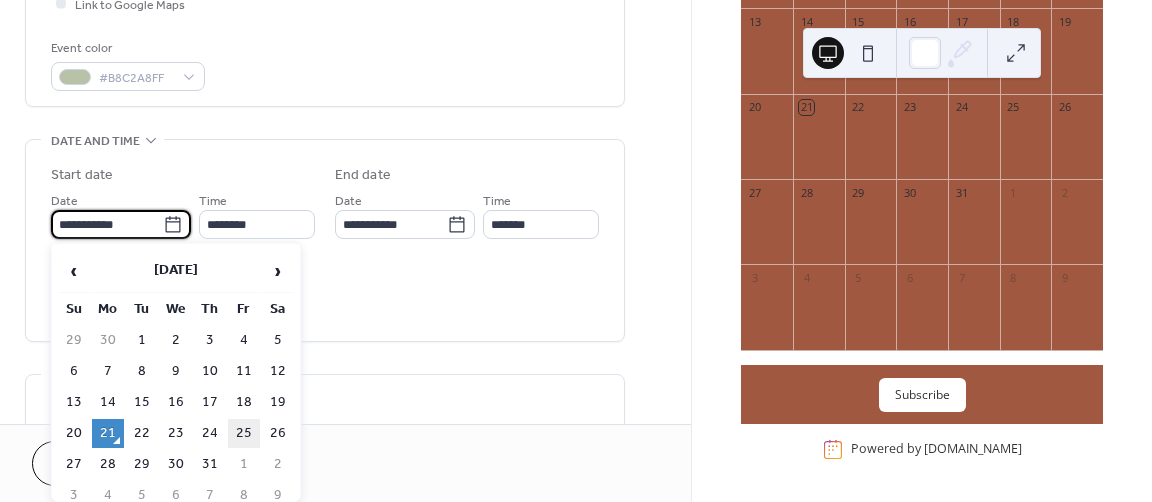 click on "25" at bounding box center [244, 433] 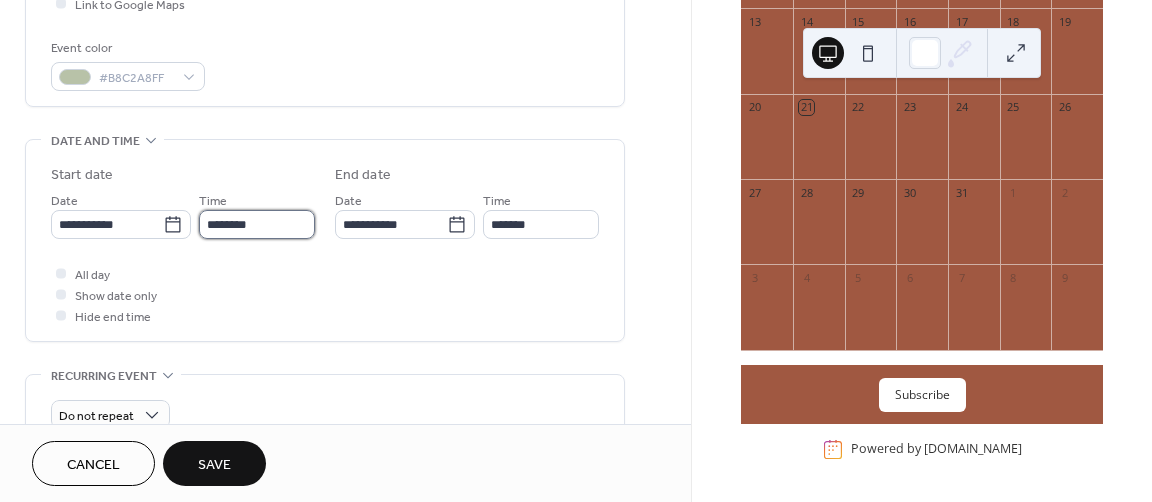 click on "********" at bounding box center [257, 224] 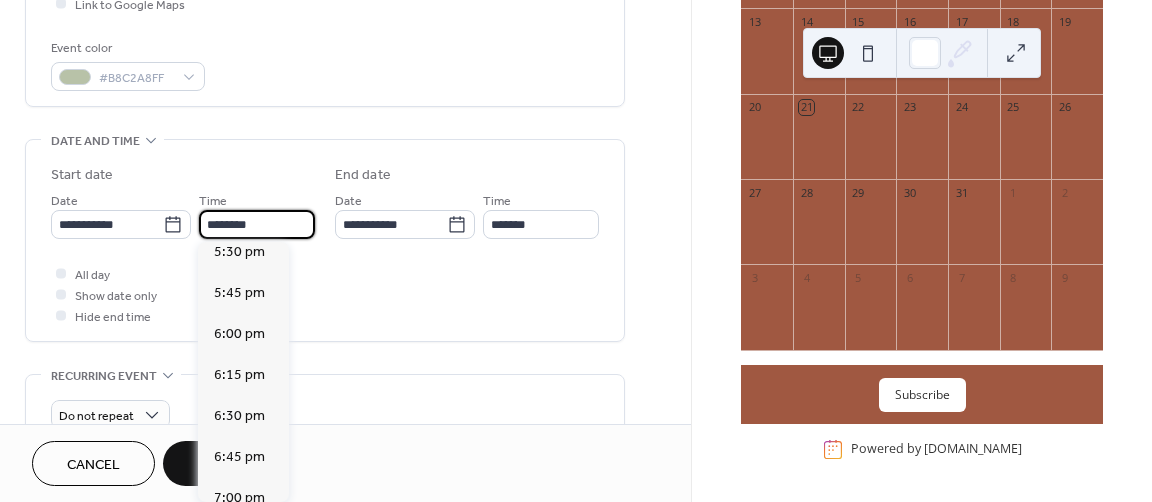 scroll, scrollTop: 2881, scrollLeft: 0, axis: vertical 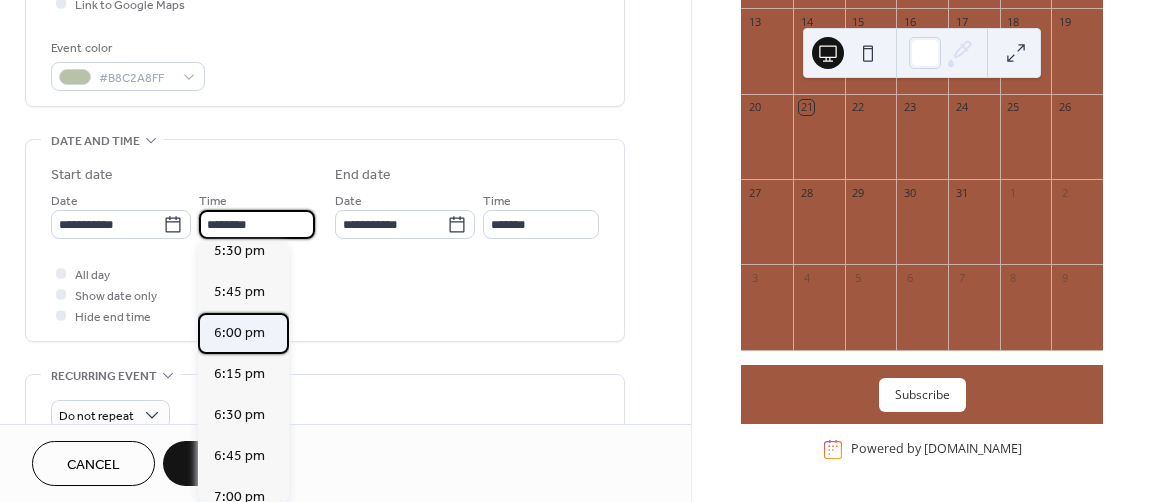 click on "6:00 pm" at bounding box center (239, 332) 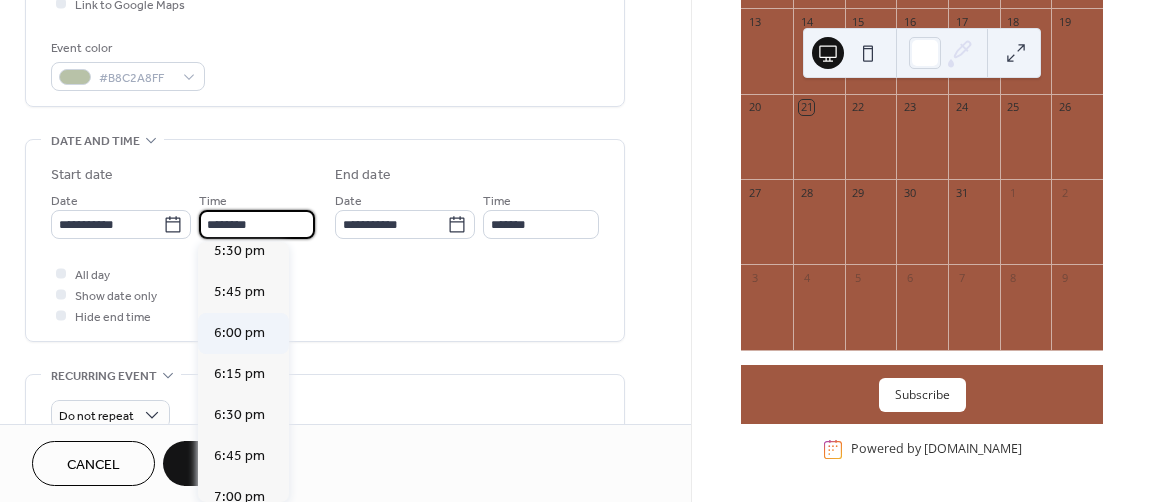 type on "*******" 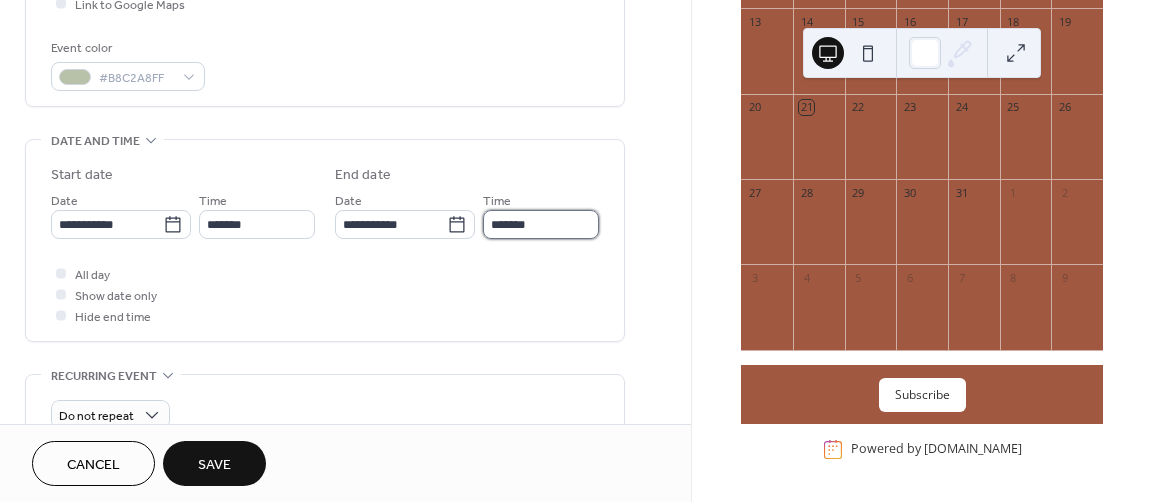 click on "*******" at bounding box center [541, 224] 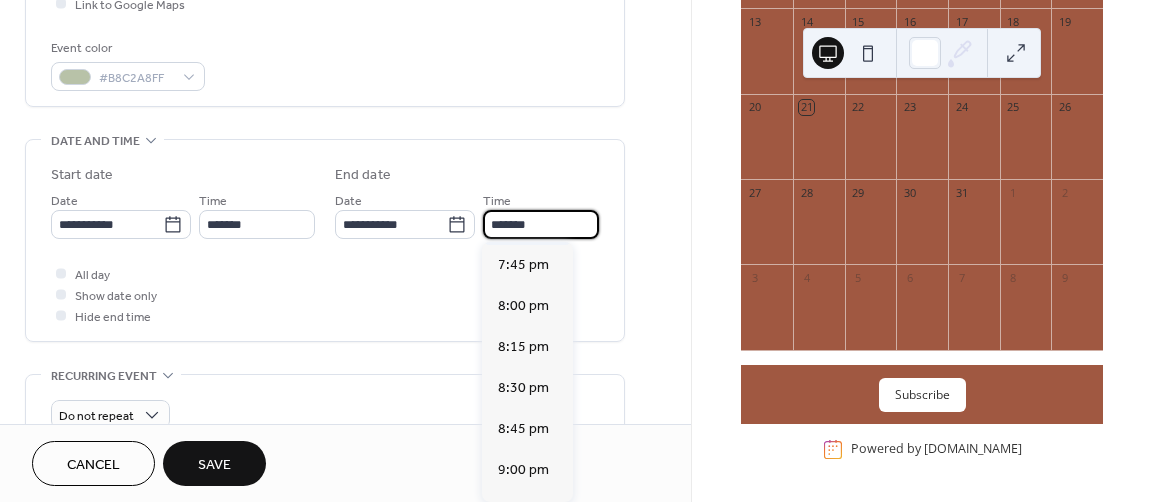 scroll, scrollTop: 244, scrollLeft: 0, axis: vertical 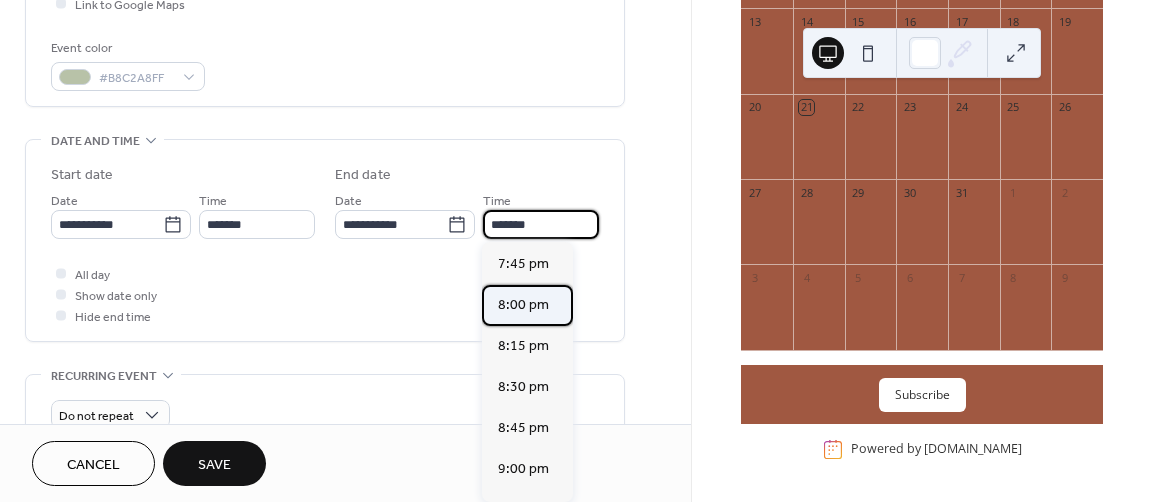 click on "8:00 pm" at bounding box center (523, 304) 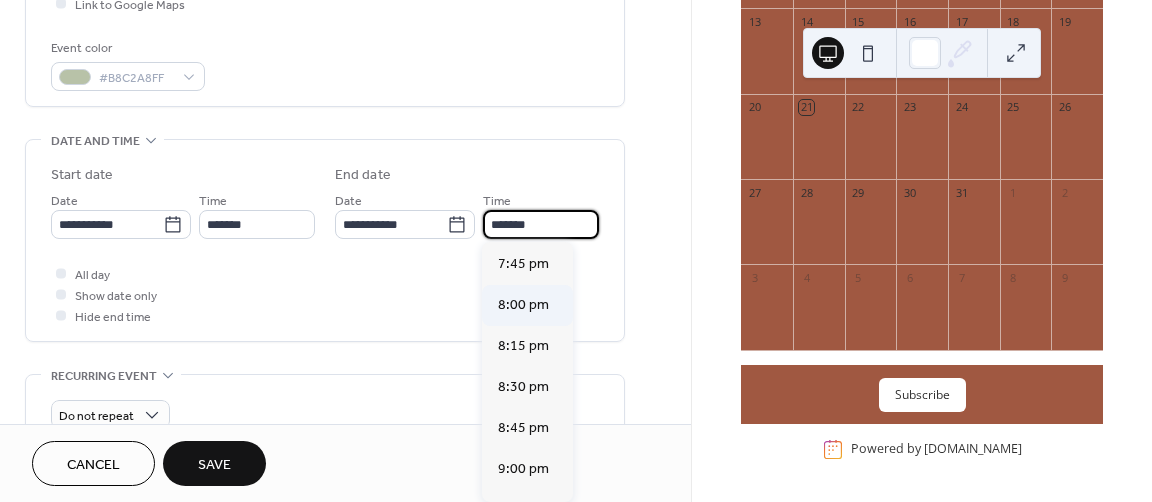 type on "*******" 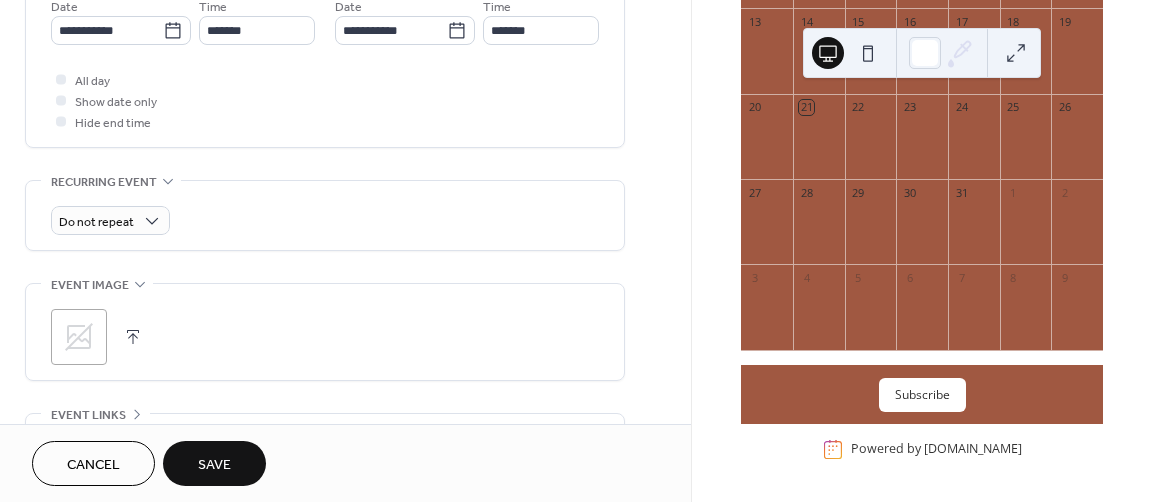 scroll, scrollTop: 707, scrollLeft: 0, axis: vertical 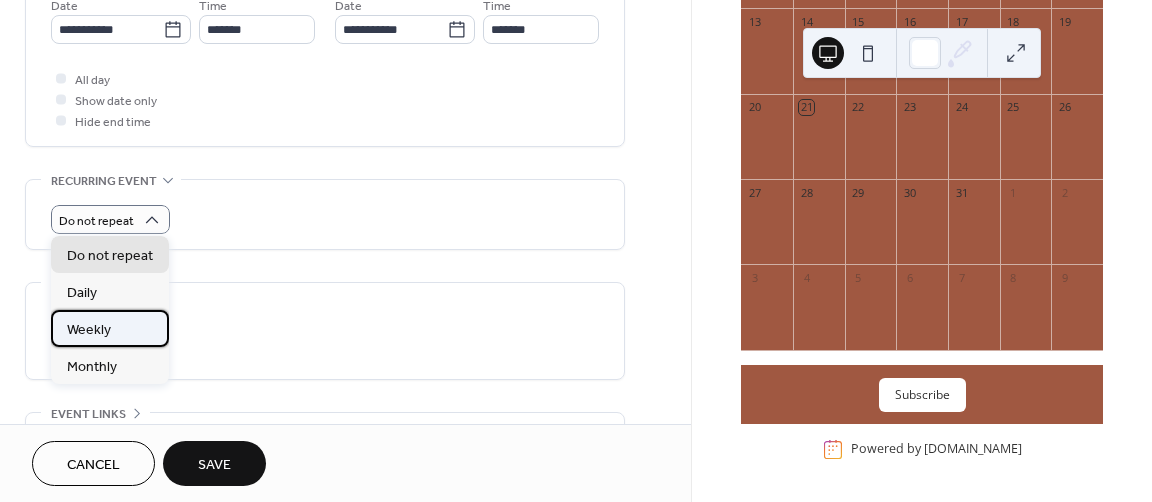click on "Weekly" at bounding box center (89, 329) 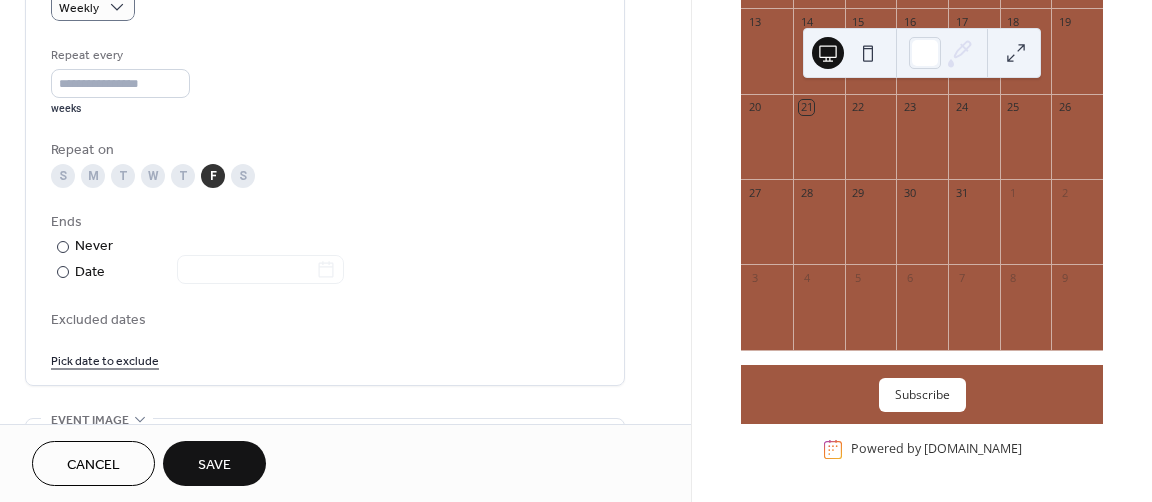 scroll, scrollTop: 922, scrollLeft: 0, axis: vertical 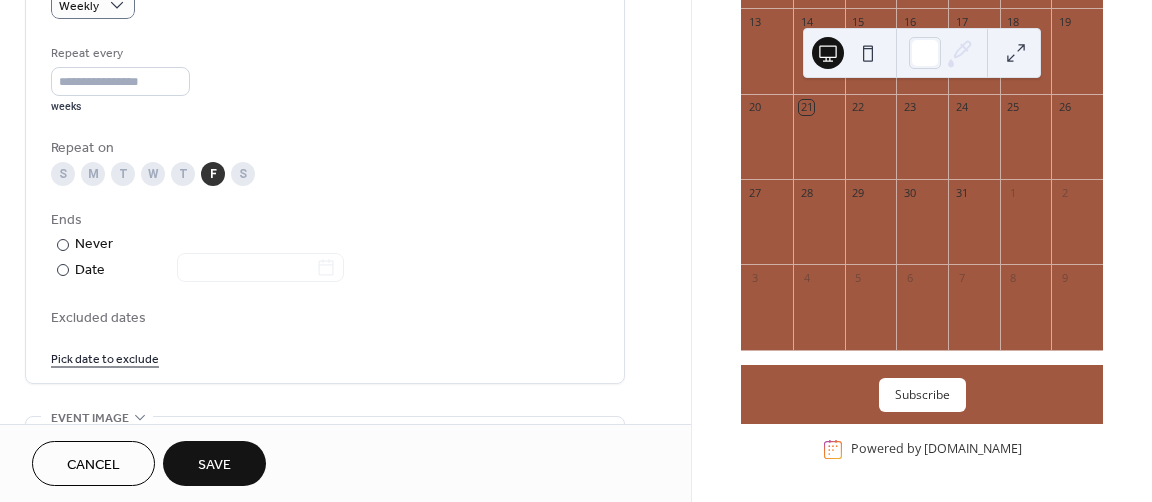 click on "Pick date to exclude" at bounding box center [105, 357] 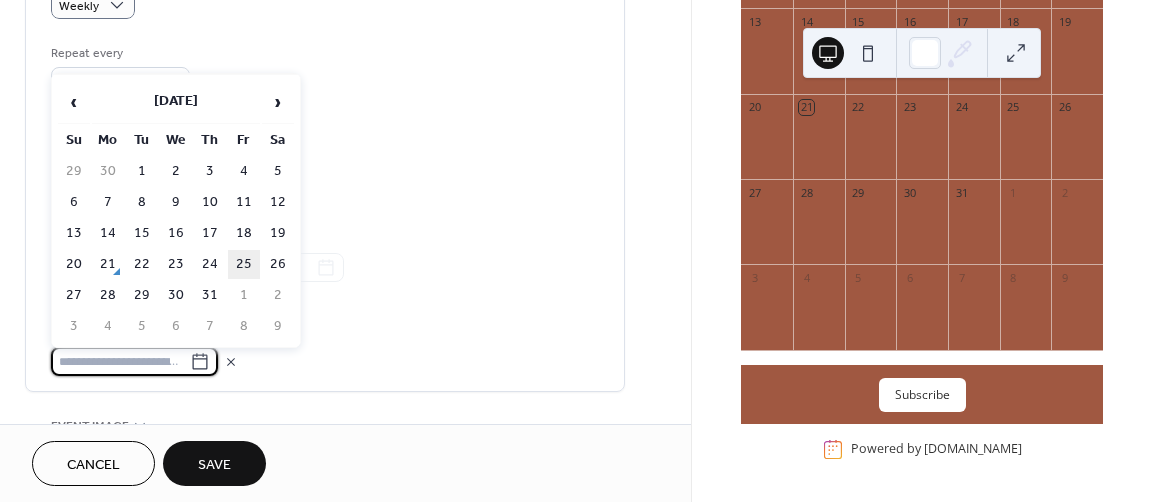click on "25" at bounding box center [244, 264] 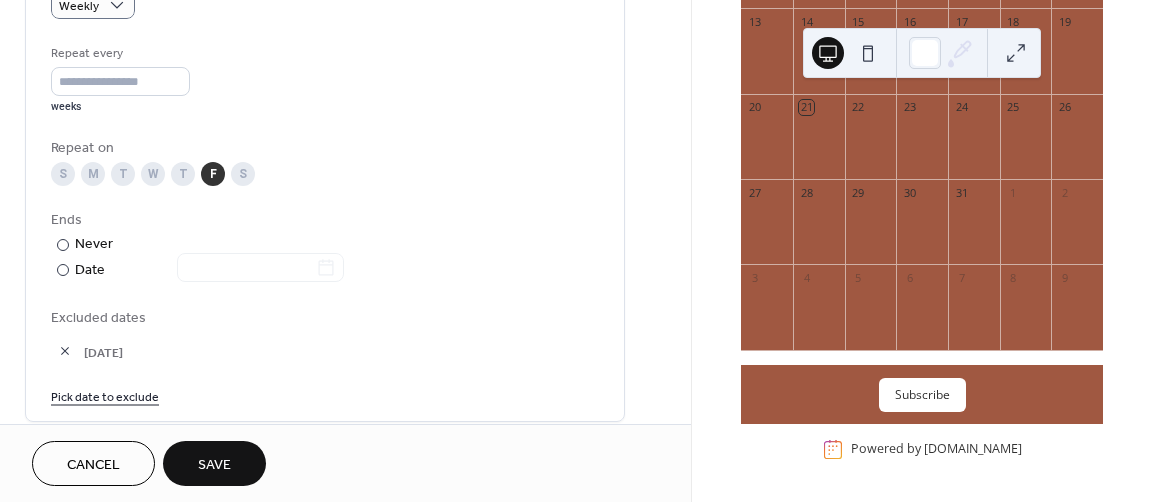 click at bounding box center [65, 351] 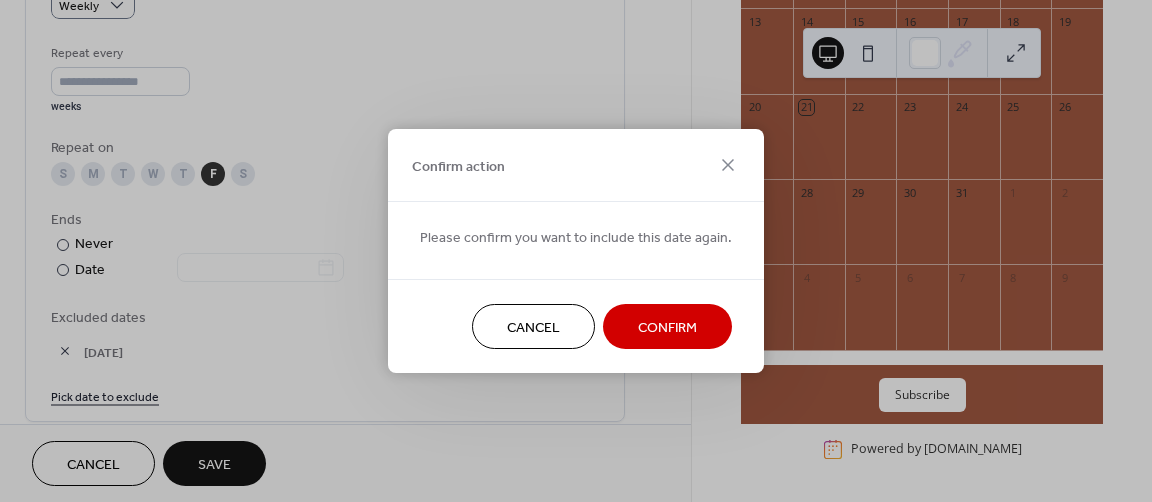 click on "Confirm" at bounding box center [667, 328] 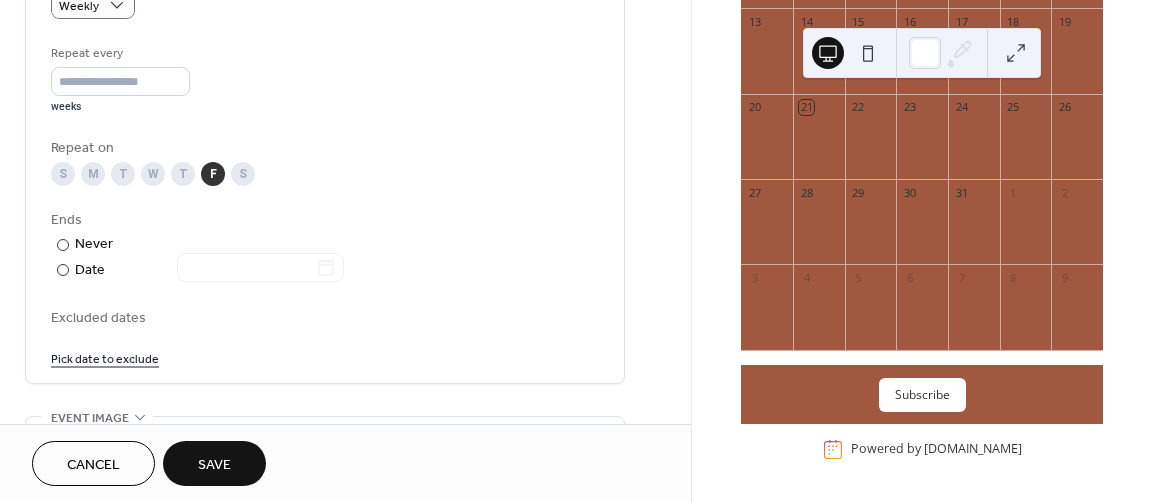 click on "Pick date to exclude" at bounding box center (105, 357) 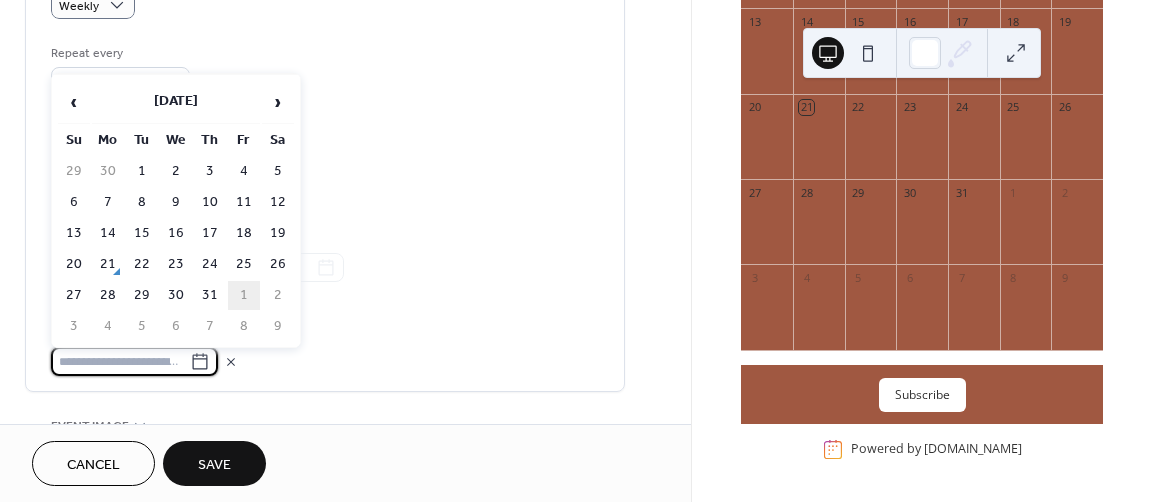 click on "1" at bounding box center [244, 295] 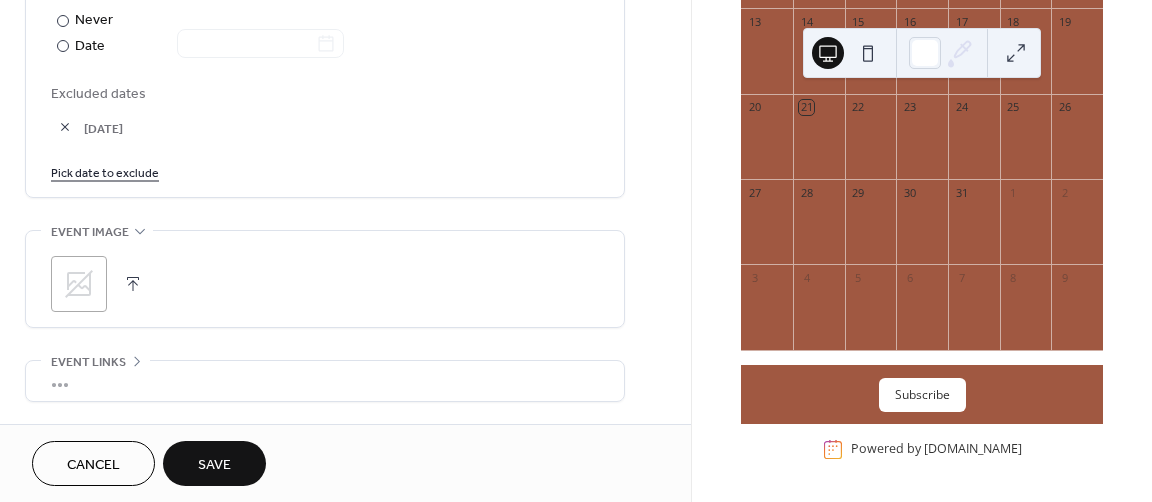scroll, scrollTop: 1353, scrollLeft: 0, axis: vertical 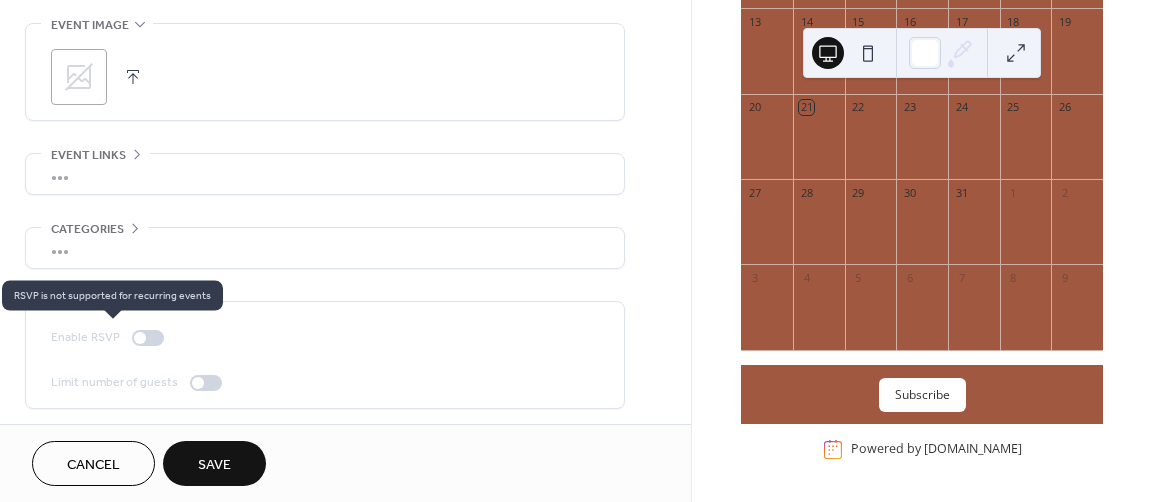 click at bounding box center (148, 338) 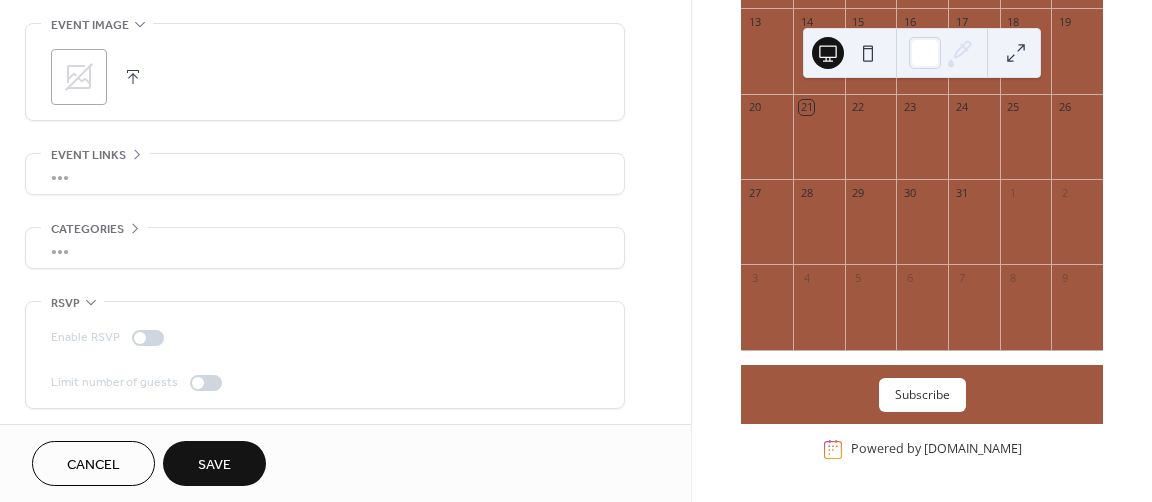 click on "Save" at bounding box center (214, 465) 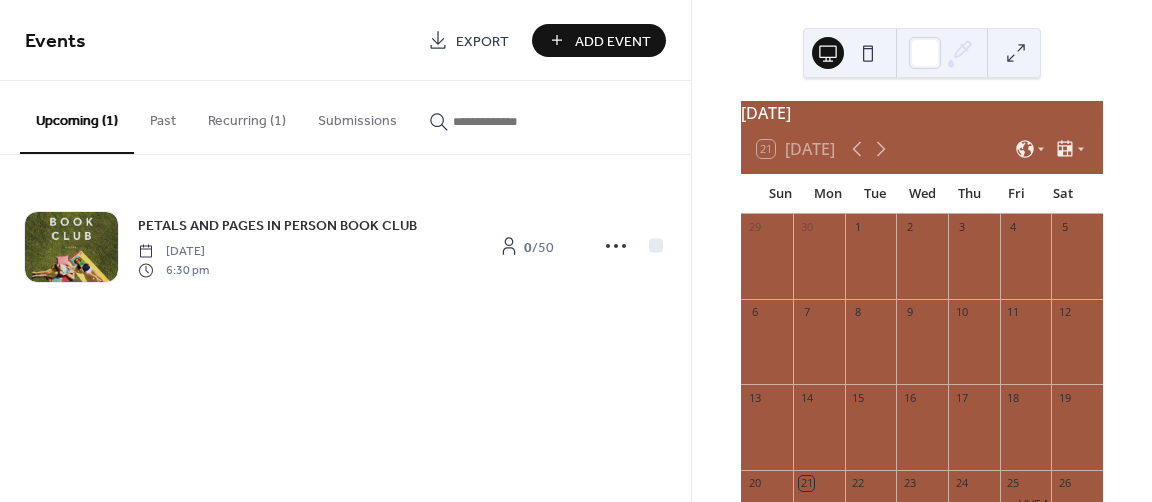 scroll, scrollTop: 0, scrollLeft: 0, axis: both 